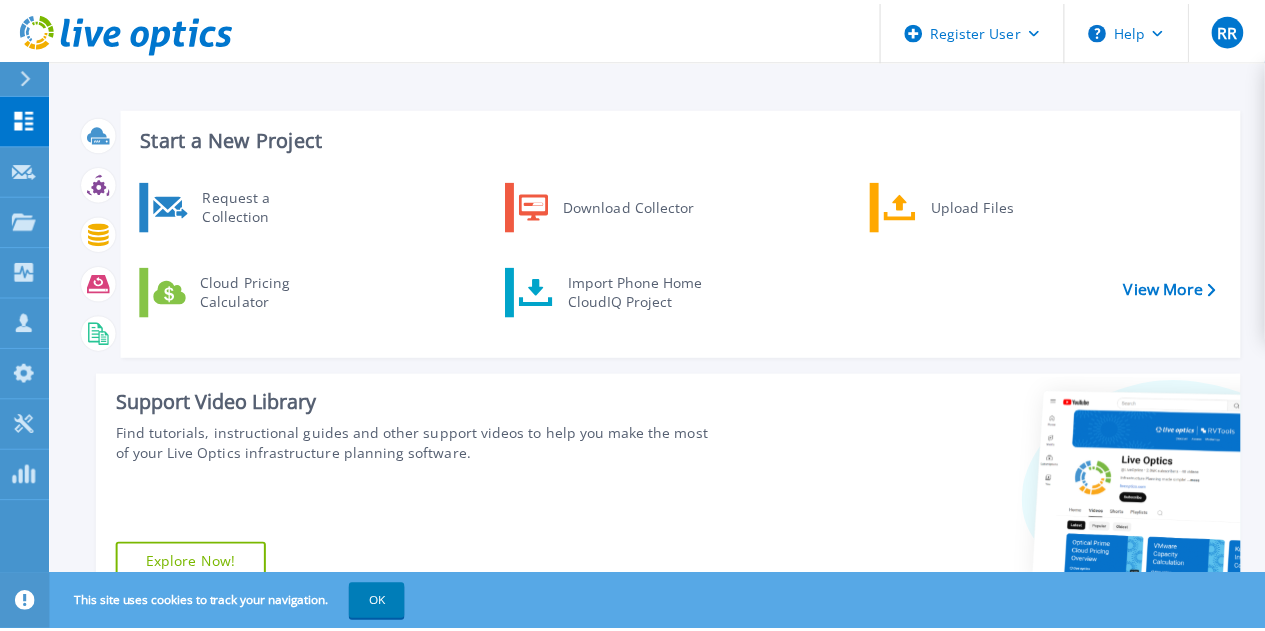 scroll, scrollTop: 0, scrollLeft: 0, axis: both 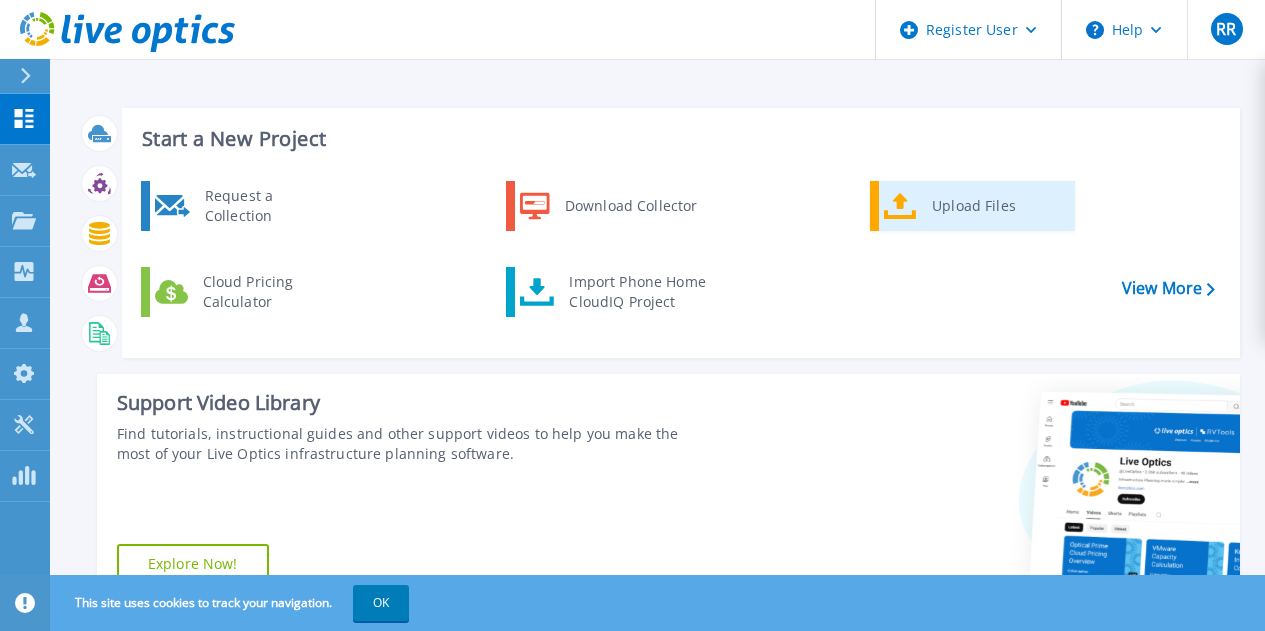 click on "Upload Files" at bounding box center [996, 206] 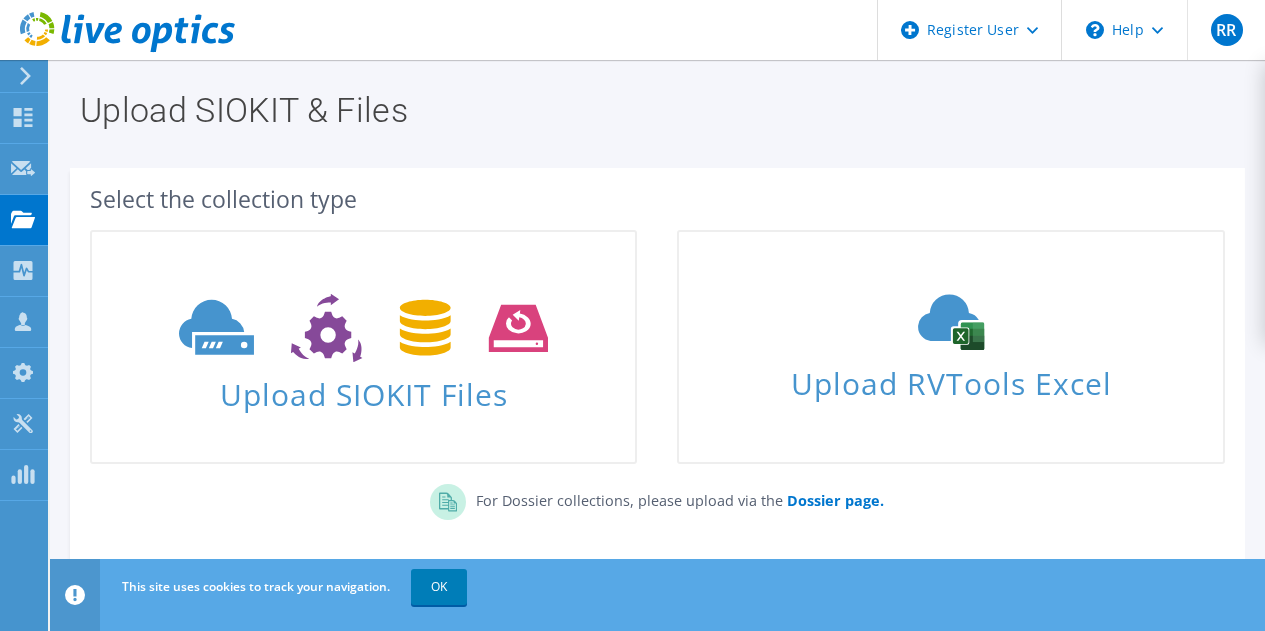 scroll, scrollTop: 0, scrollLeft: 0, axis: both 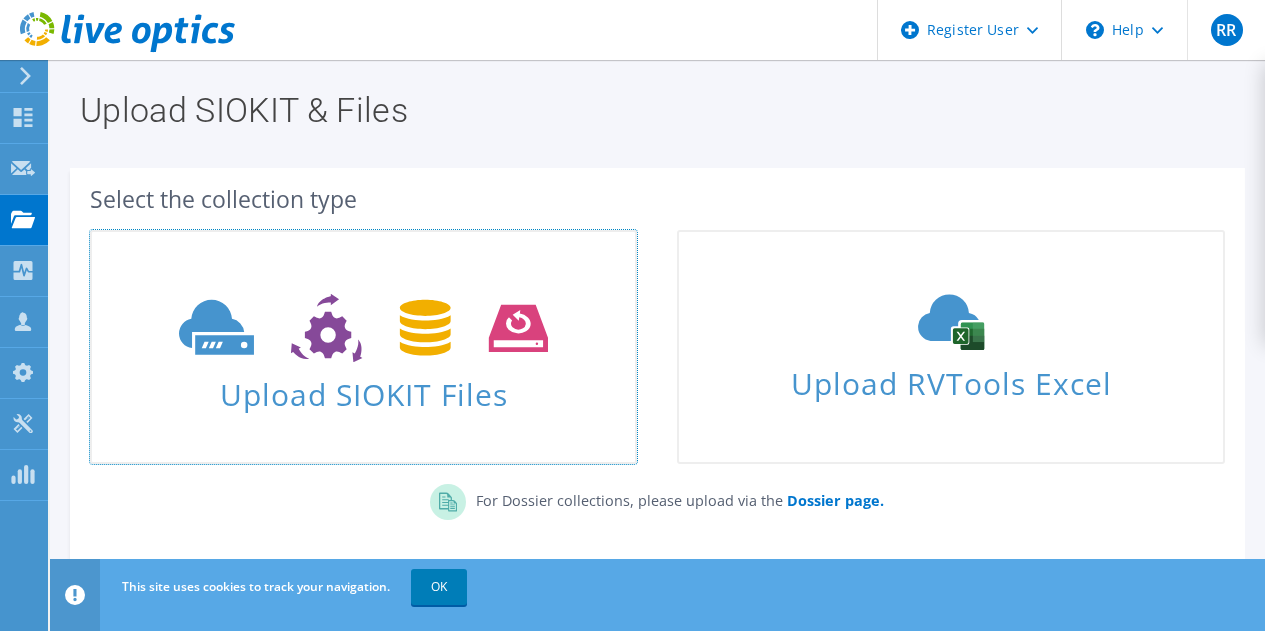 click at bounding box center [363, 326] 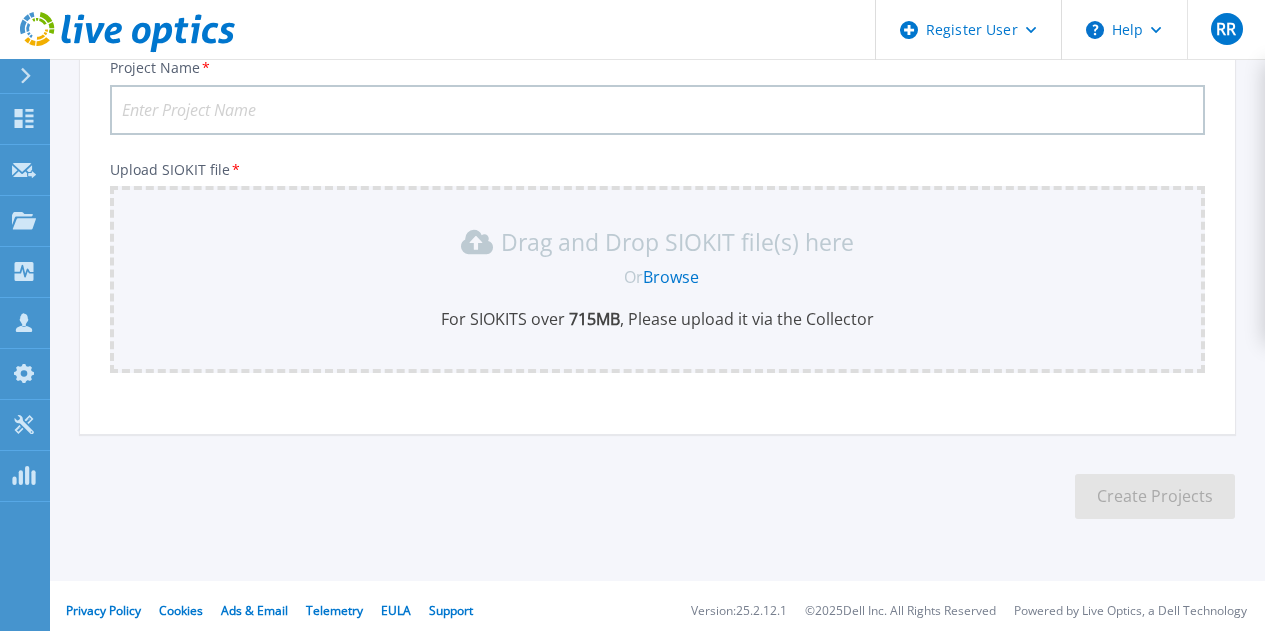 scroll, scrollTop: 165, scrollLeft: 0, axis: vertical 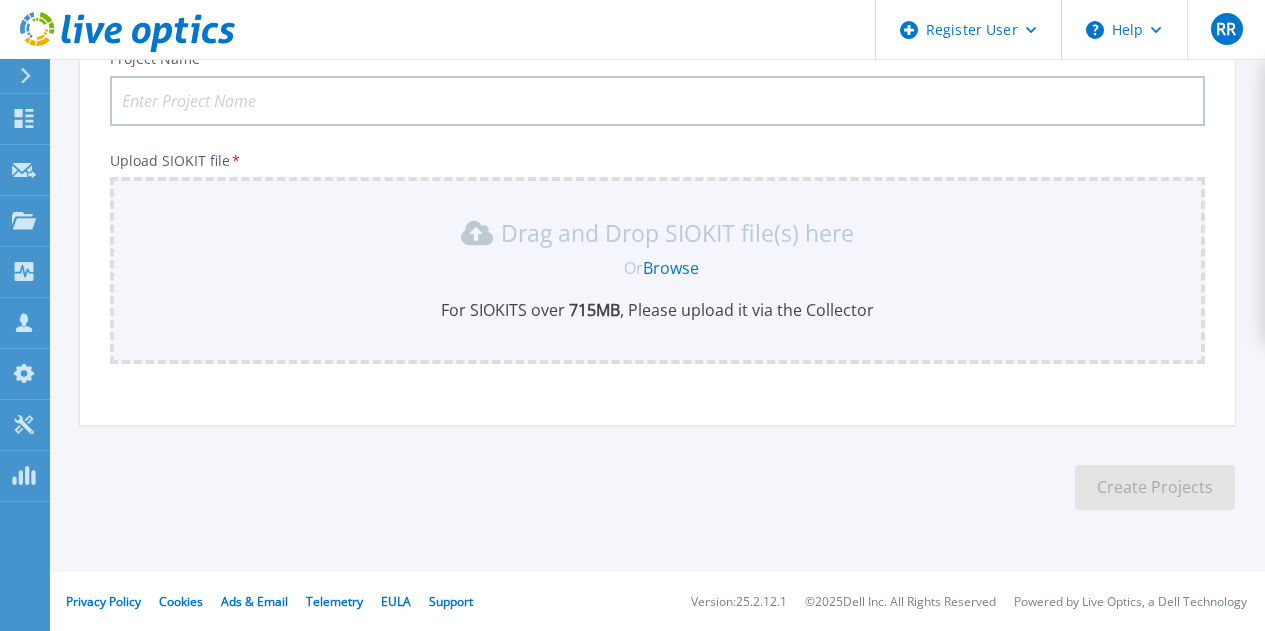 click on "Browse" at bounding box center [671, 268] 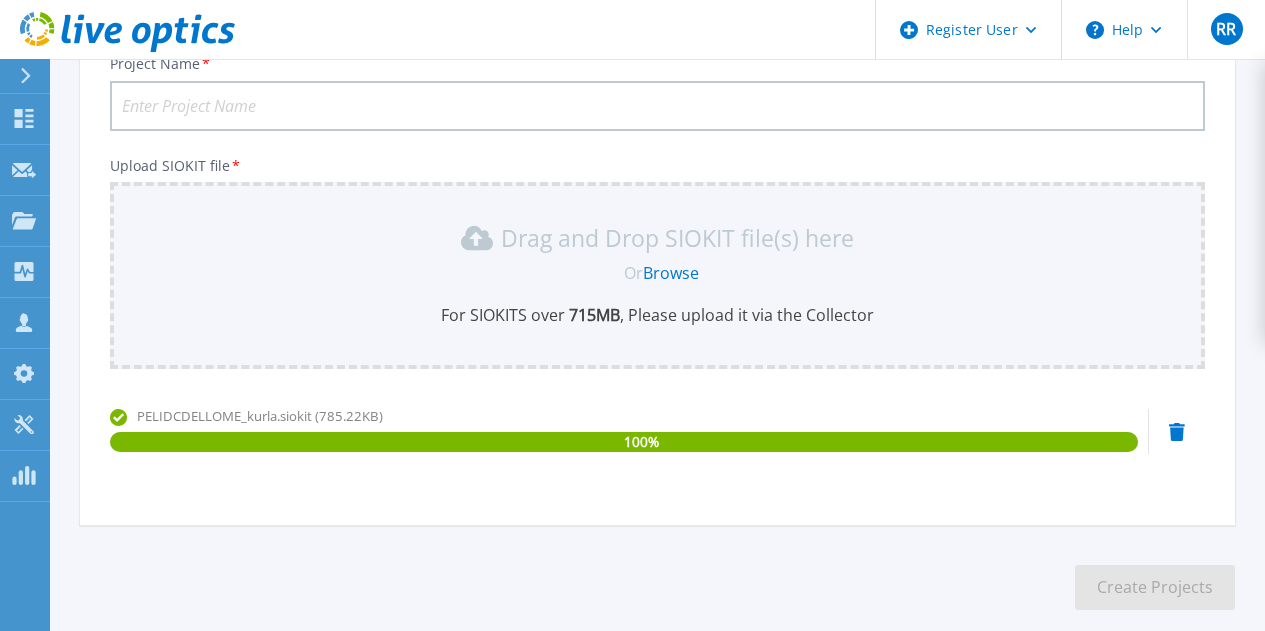 scroll, scrollTop: 60, scrollLeft: 0, axis: vertical 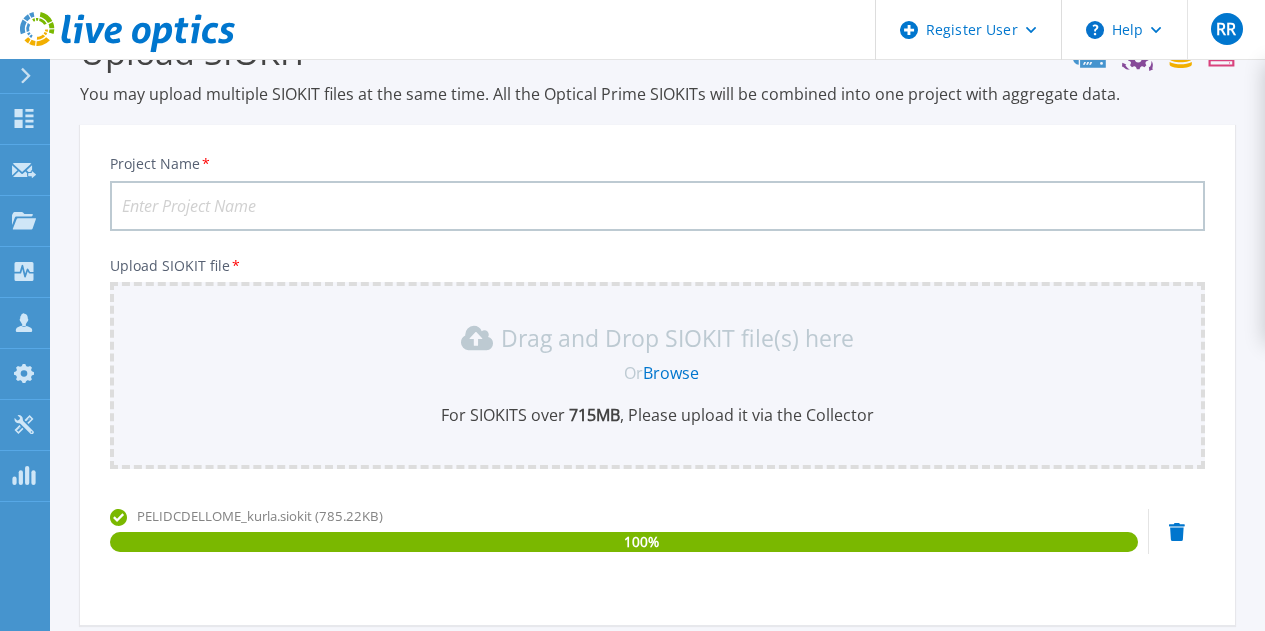 click on "Project Name *" at bounding box center [657, 206] 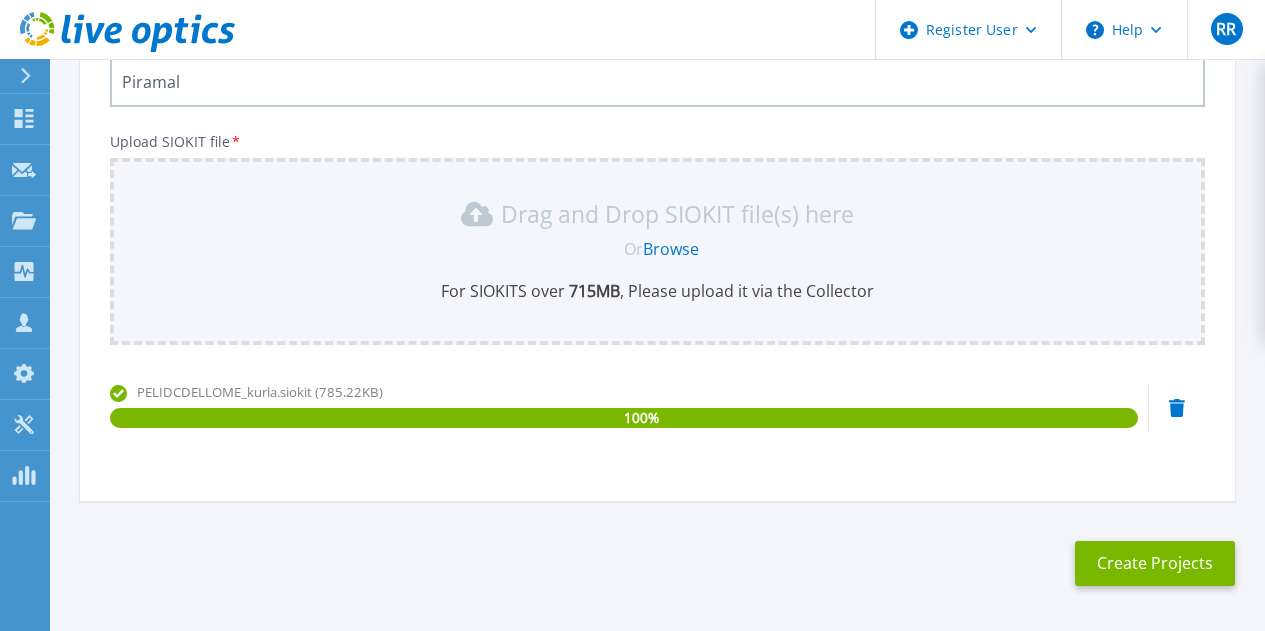 scroll, scrollTop: 160, scrollLeft: 0, axis: vertical 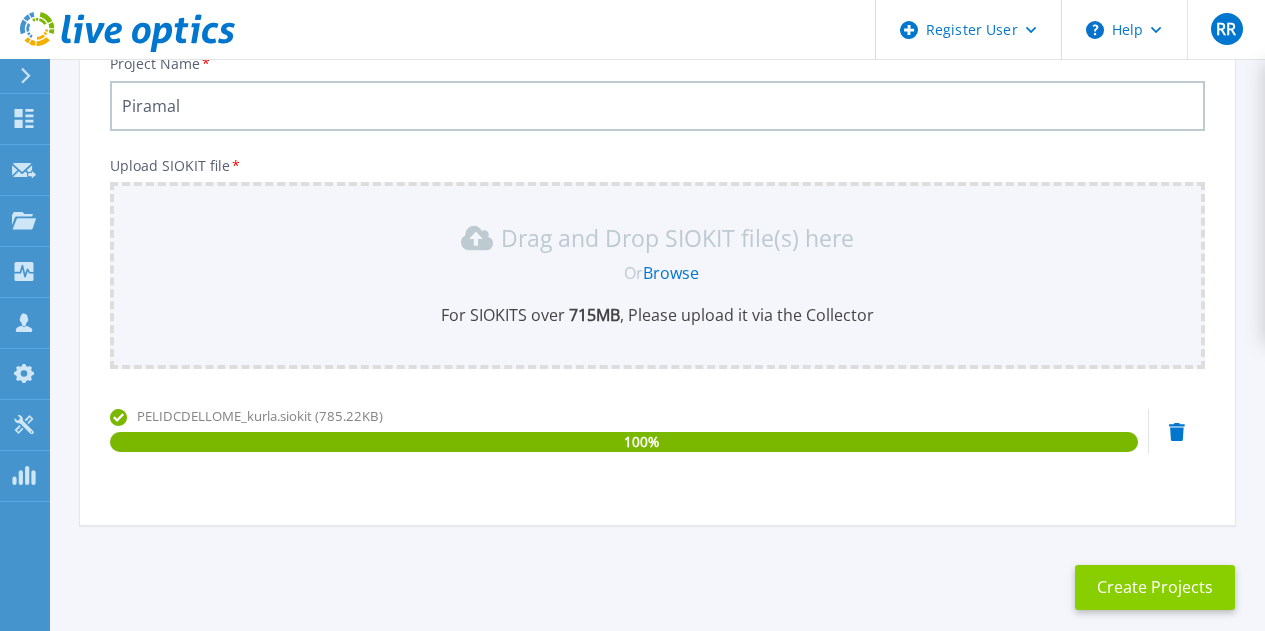 type on "Piramal" 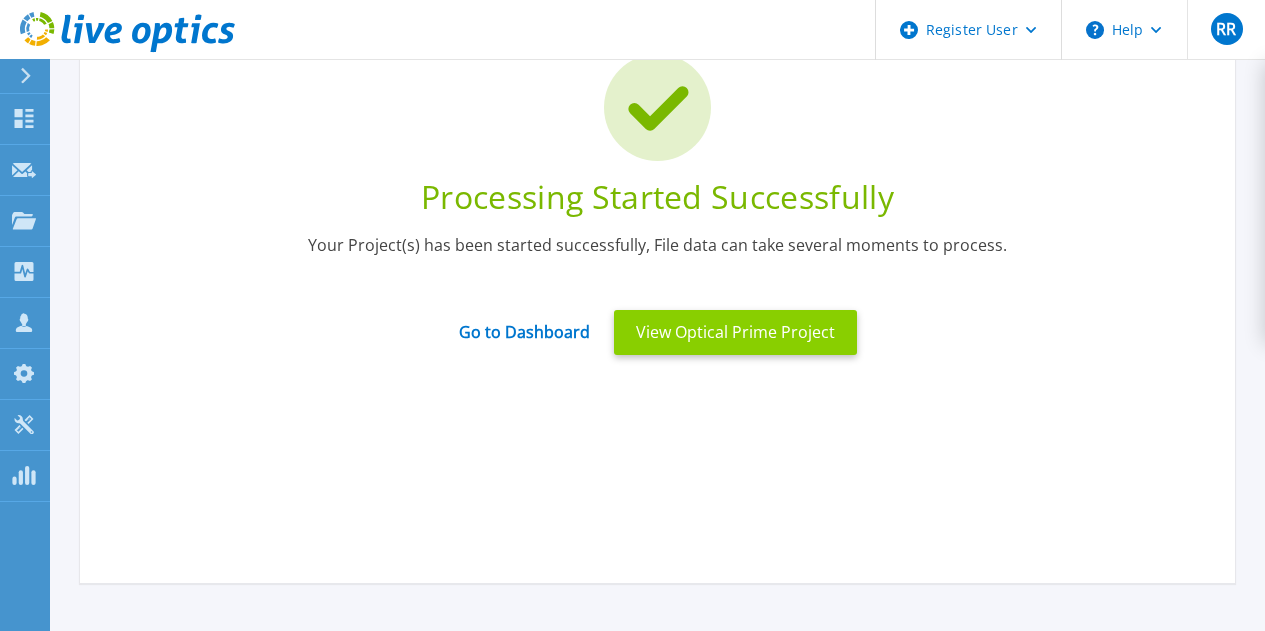 click on "View Optical Prime Project" at bounding box center (735, 332) 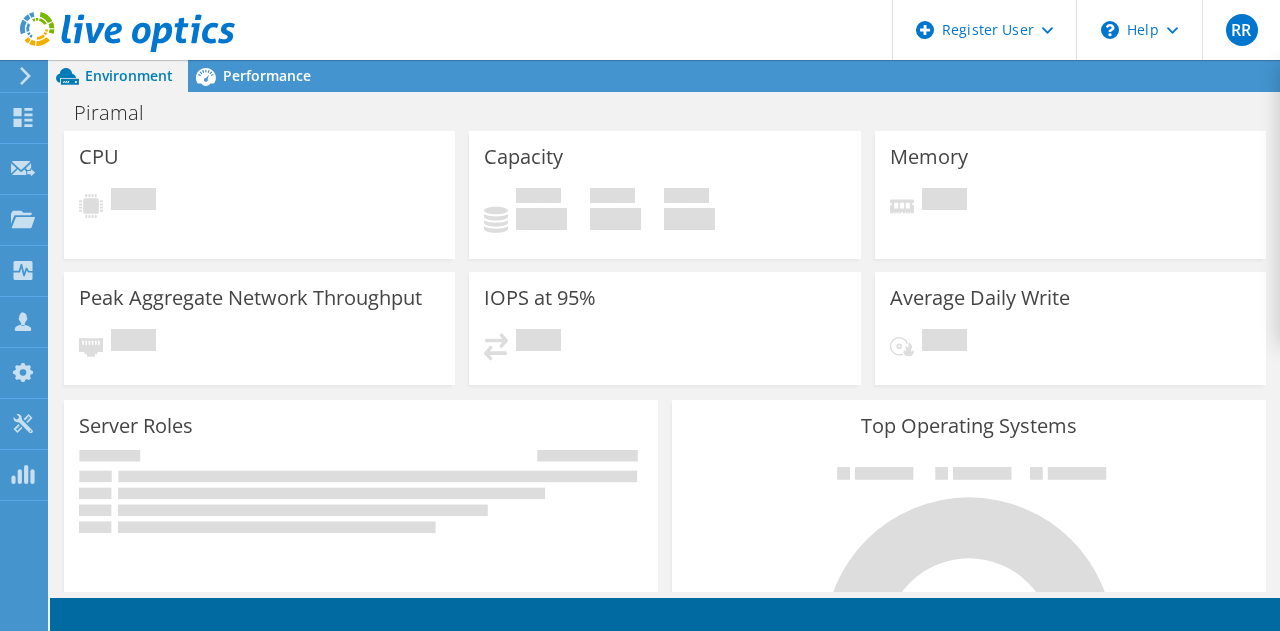 scroll, scrollTop: 0, scrollLeft: 0, axis: both 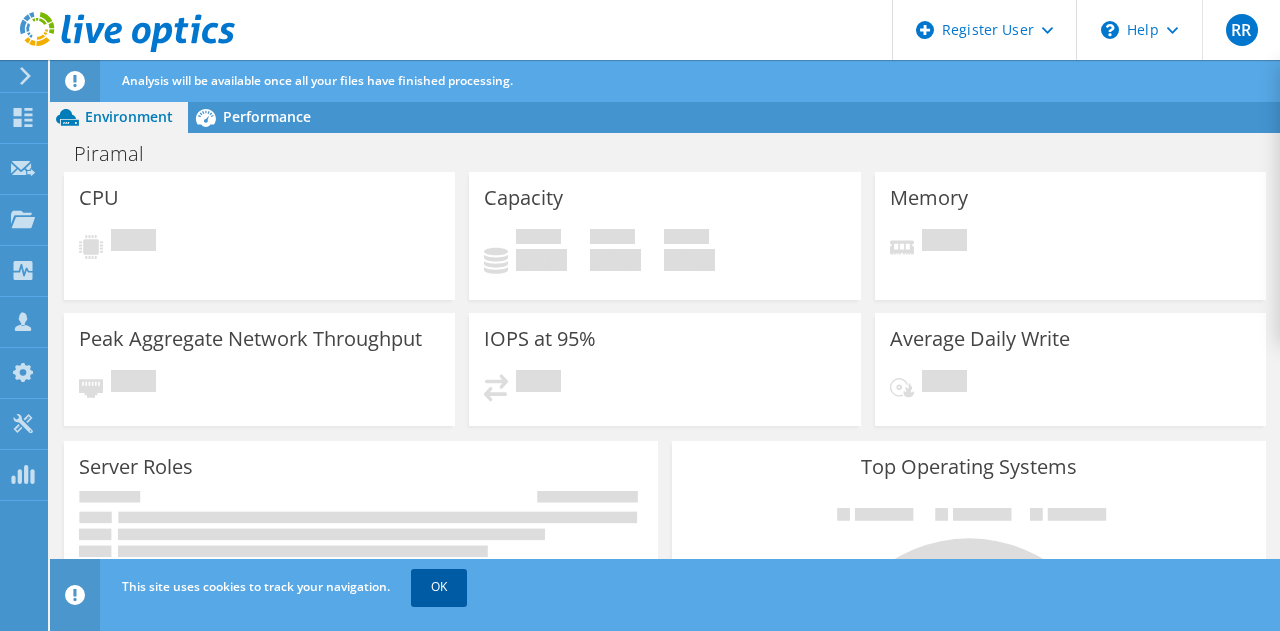 click on "OK" at bounding box center [439, 587] 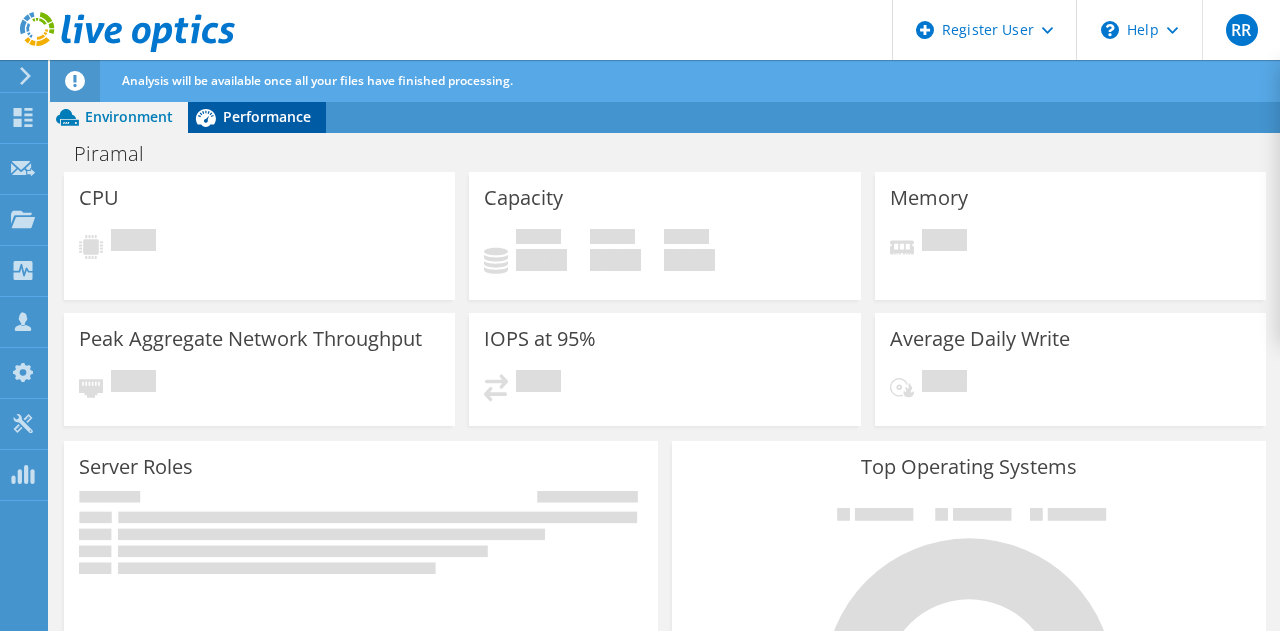 click on "Performance" at bounding box center (267, 116) 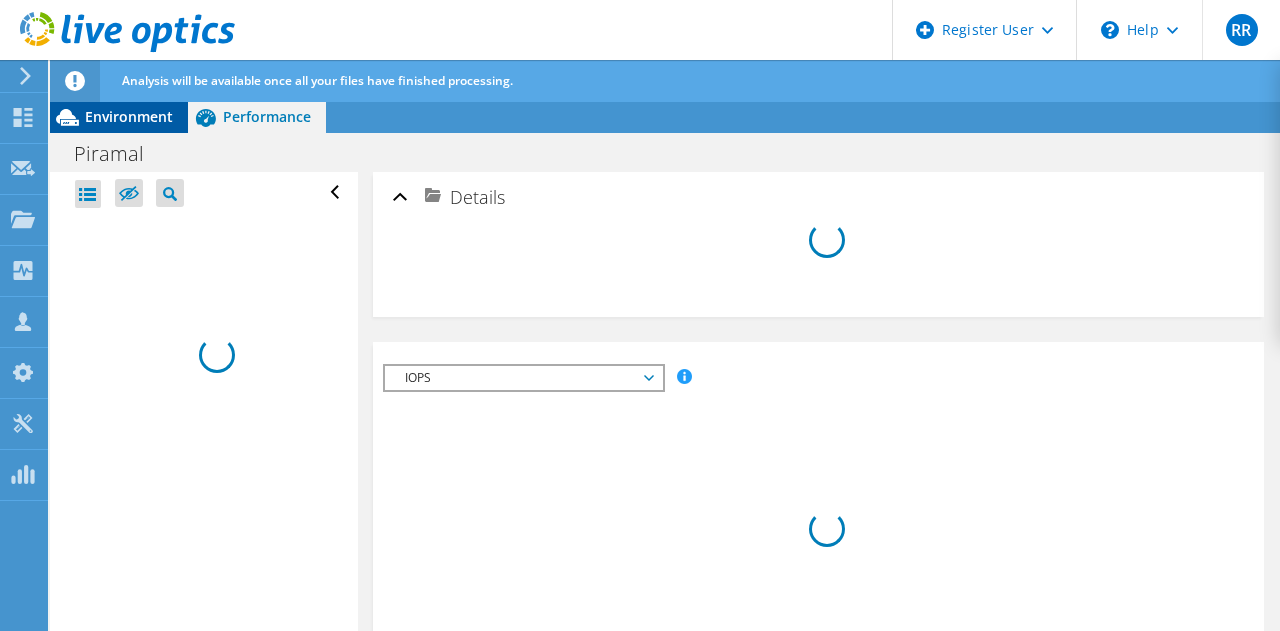 click on "Environment" at bounding box center [129, 116] 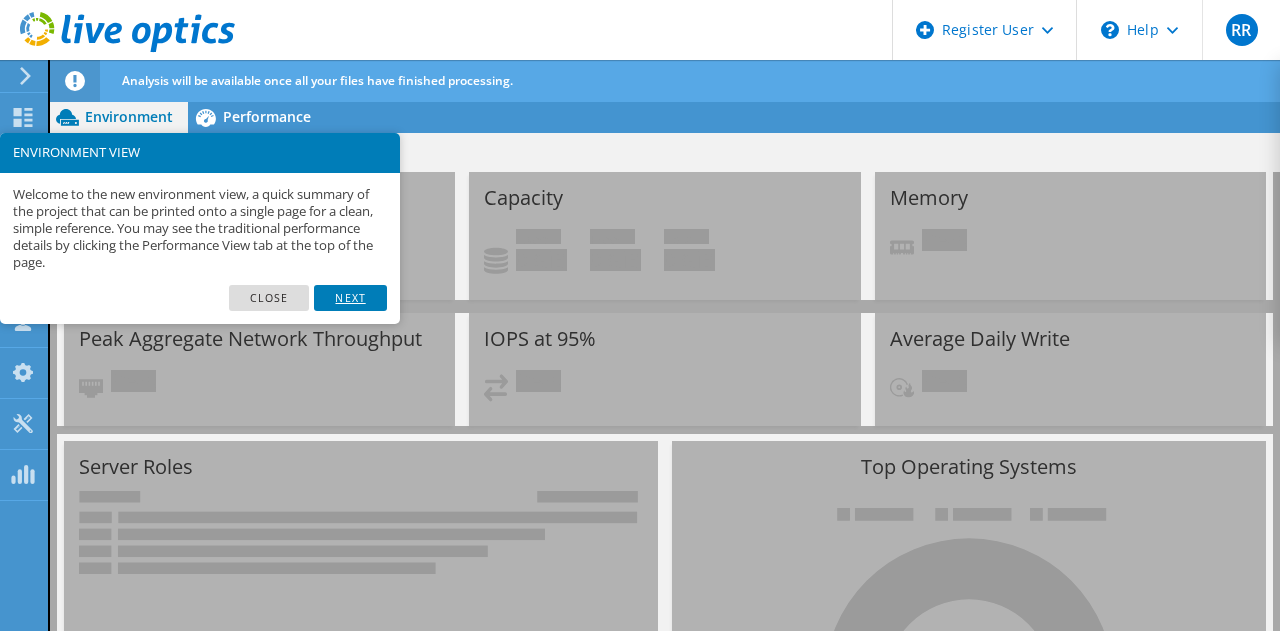 click on "Next" at bounding box center [350, 298] 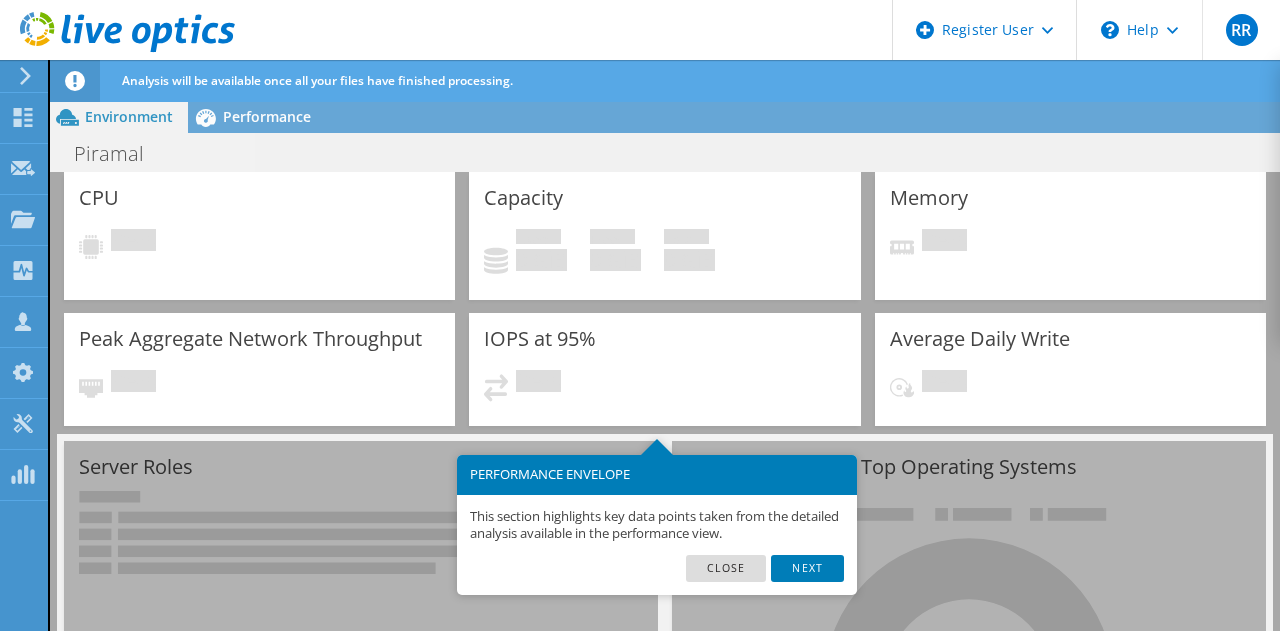 scroll, scrollTop: 41, scrollLeft: 0, axis: vertical 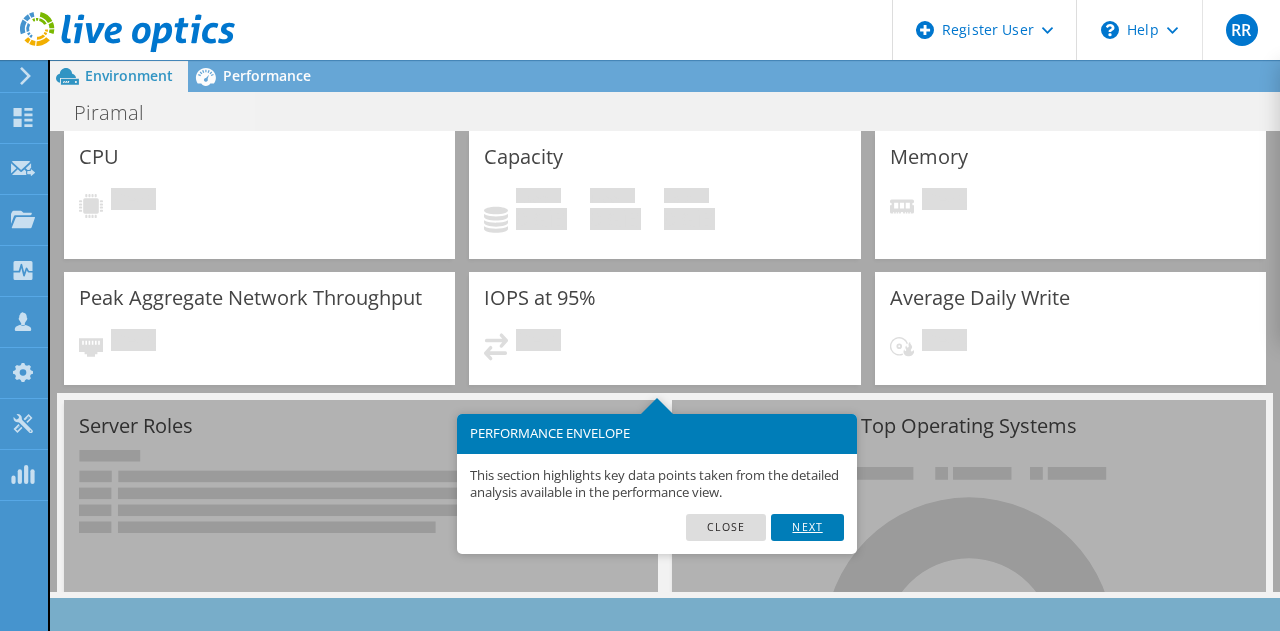 click on "Next" at bounding box center [807, 527] 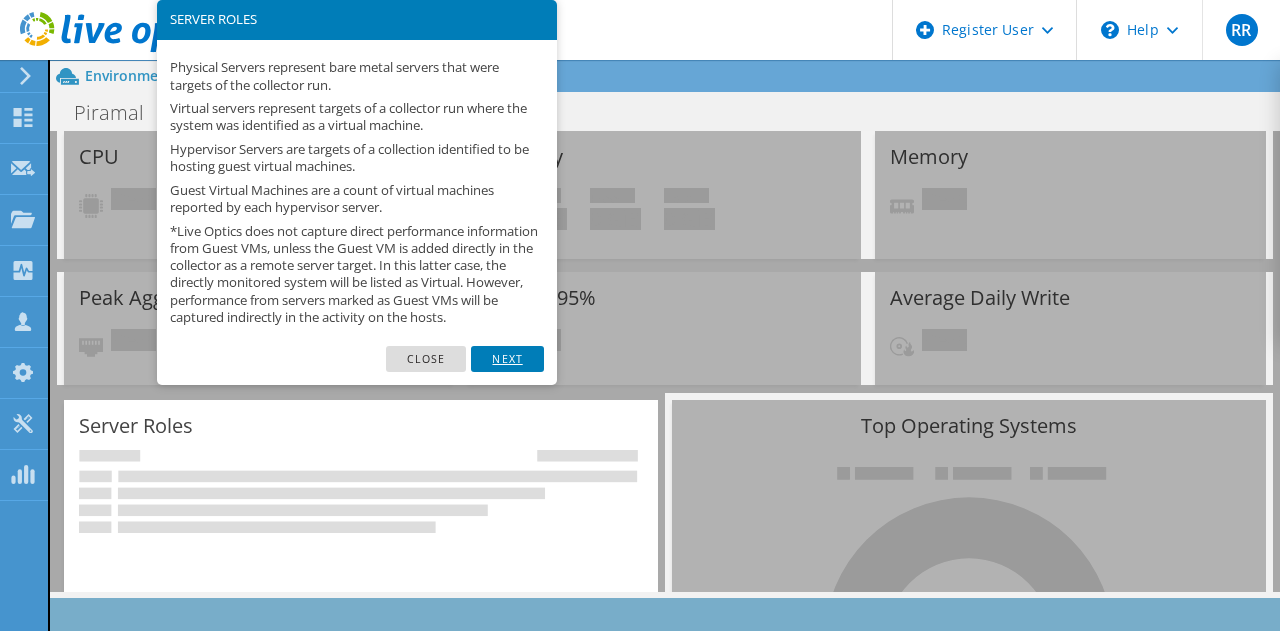 click on "Next" at bounding box center [507, 359] 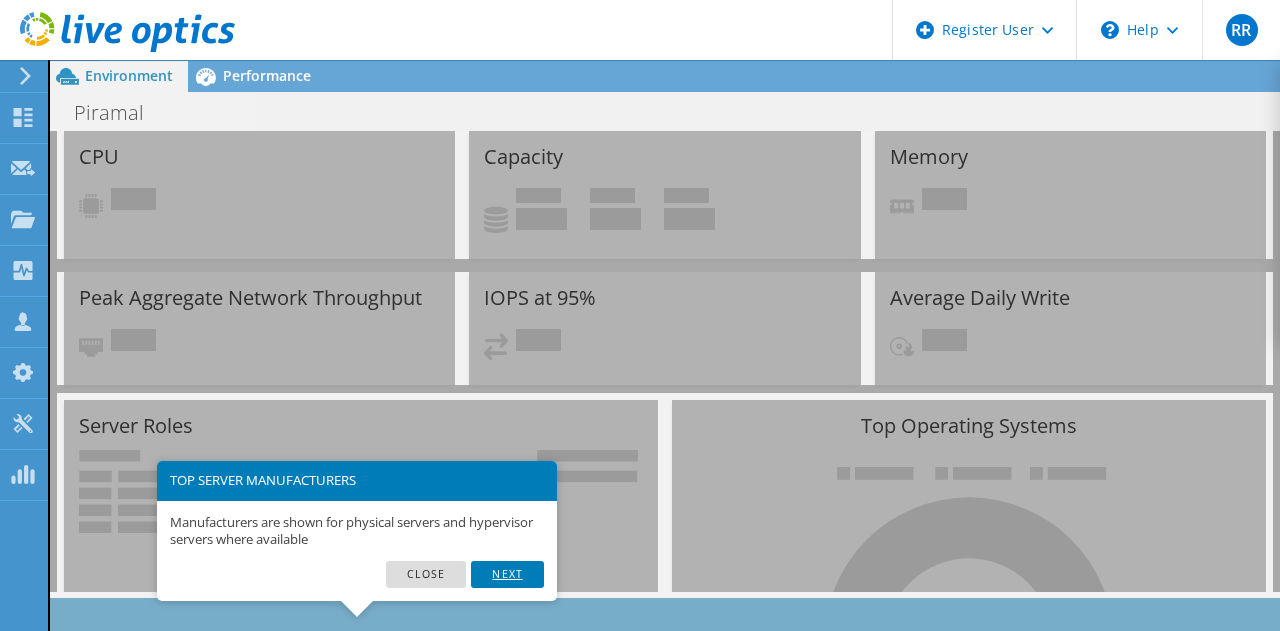 click on "Next" at bounding box center (507, 574) 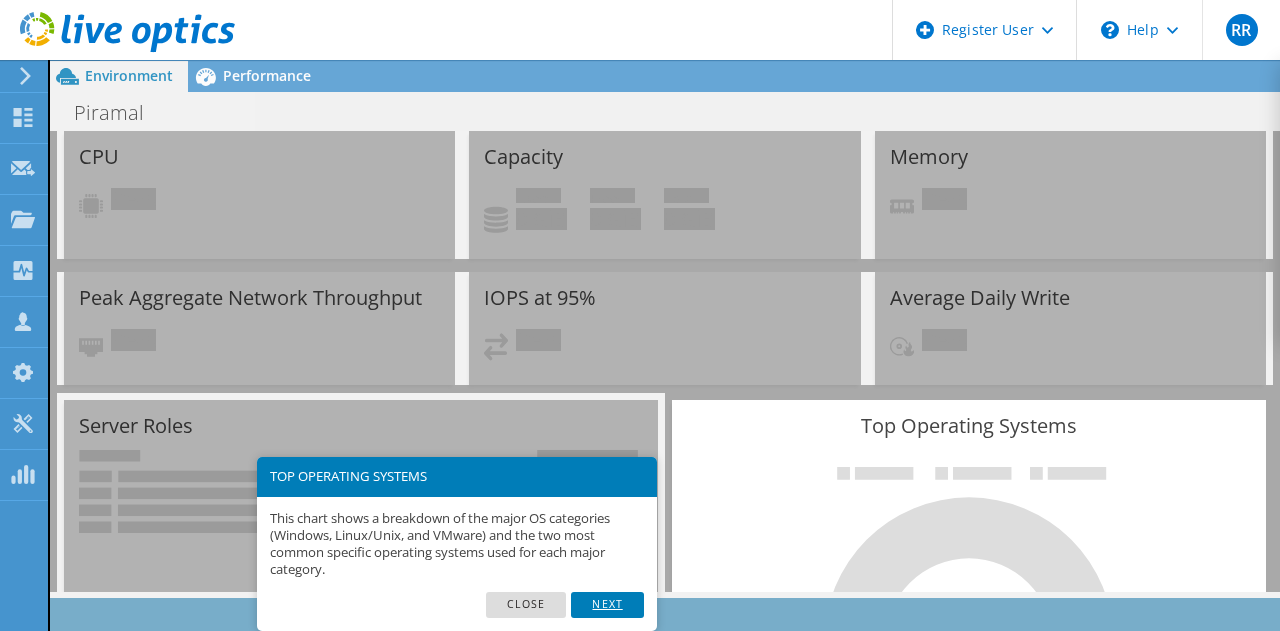 click on "Next" at bounding box center [607, 605] 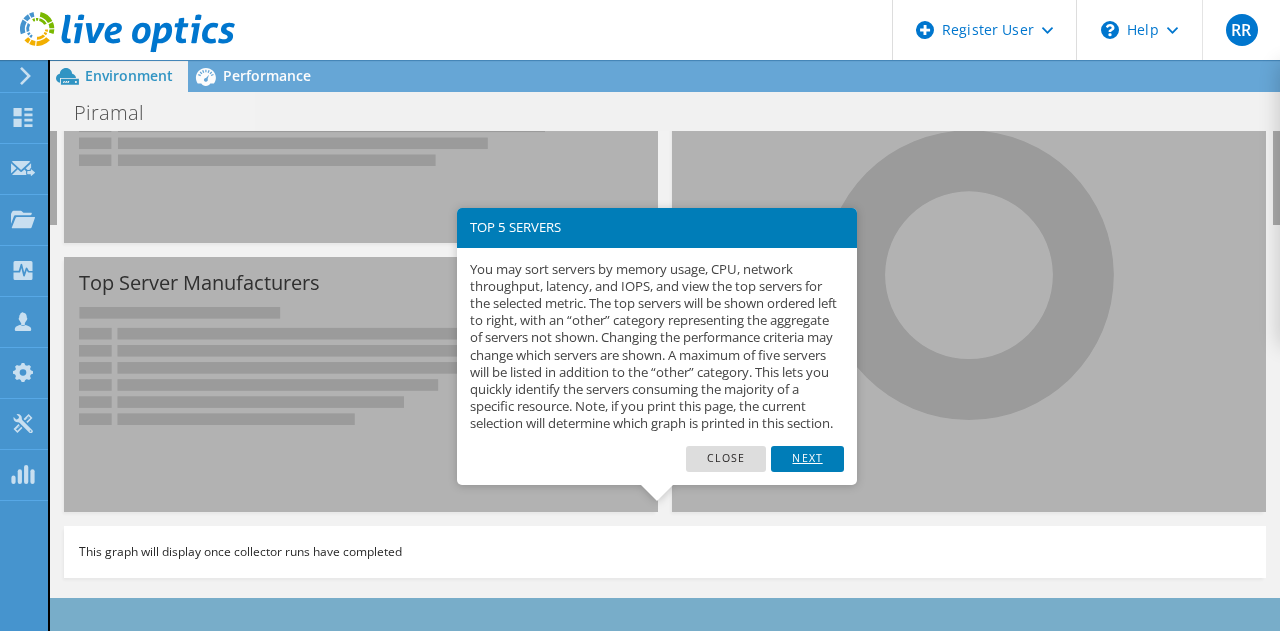 click on "Next" at bounding box center (807, 459) 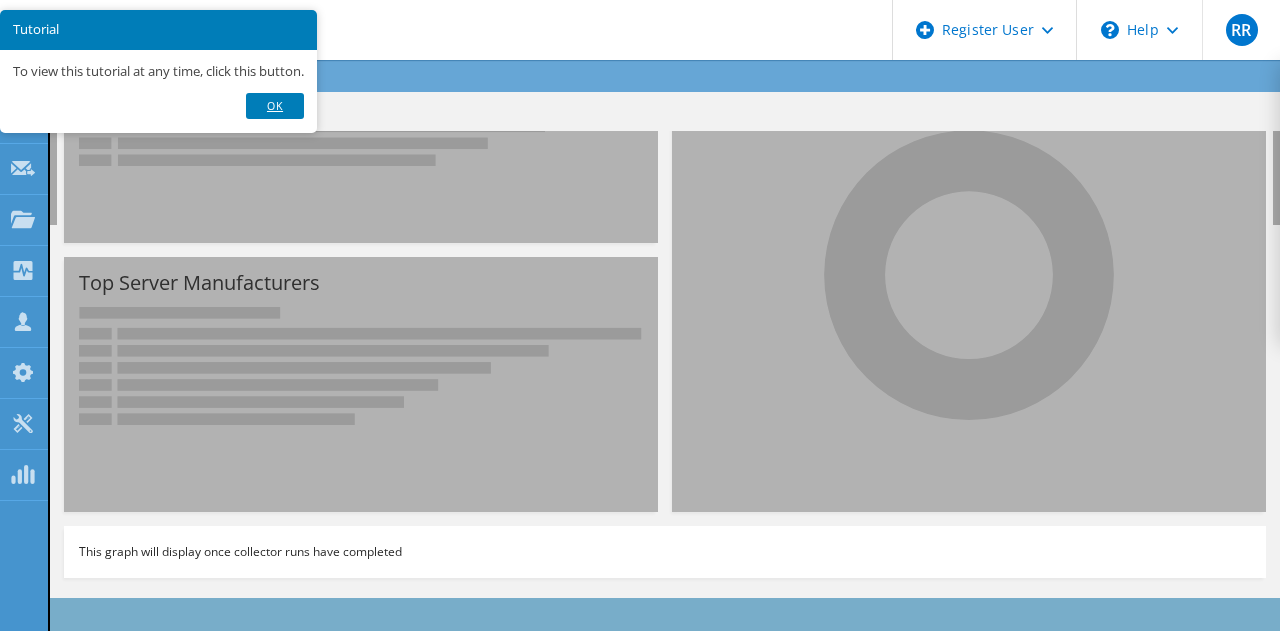 click on "Ok" at bounding box center [275, 106] 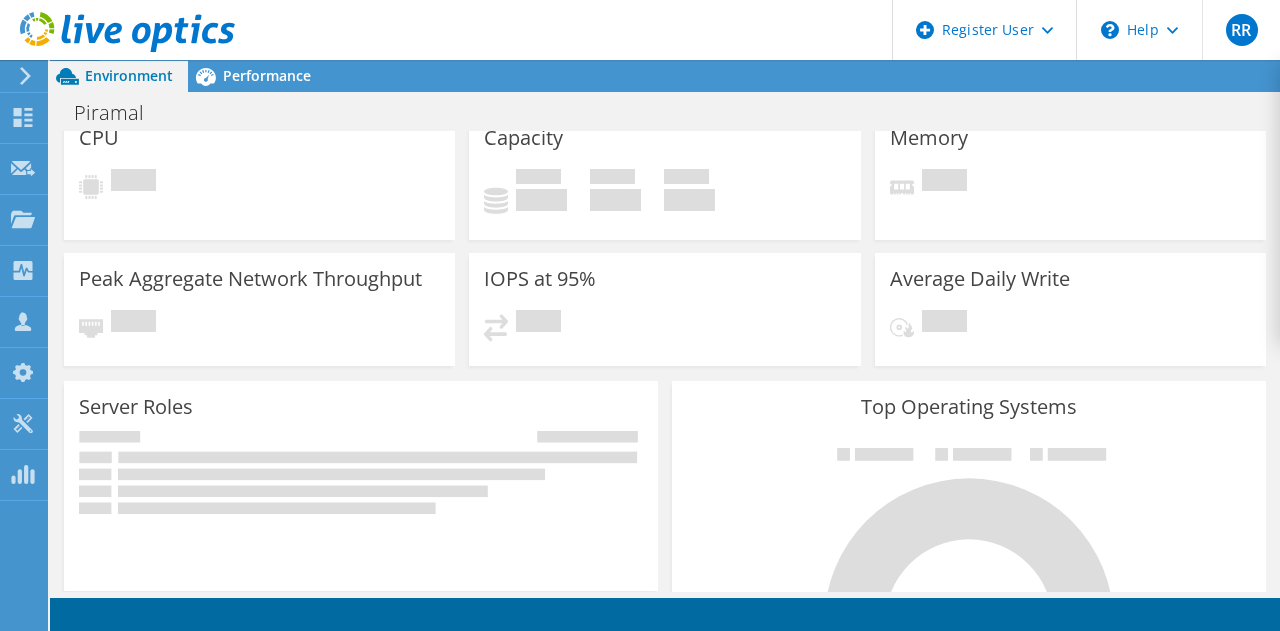 scroll, scrollTop: 0, scrollLeft: 0, axis: both 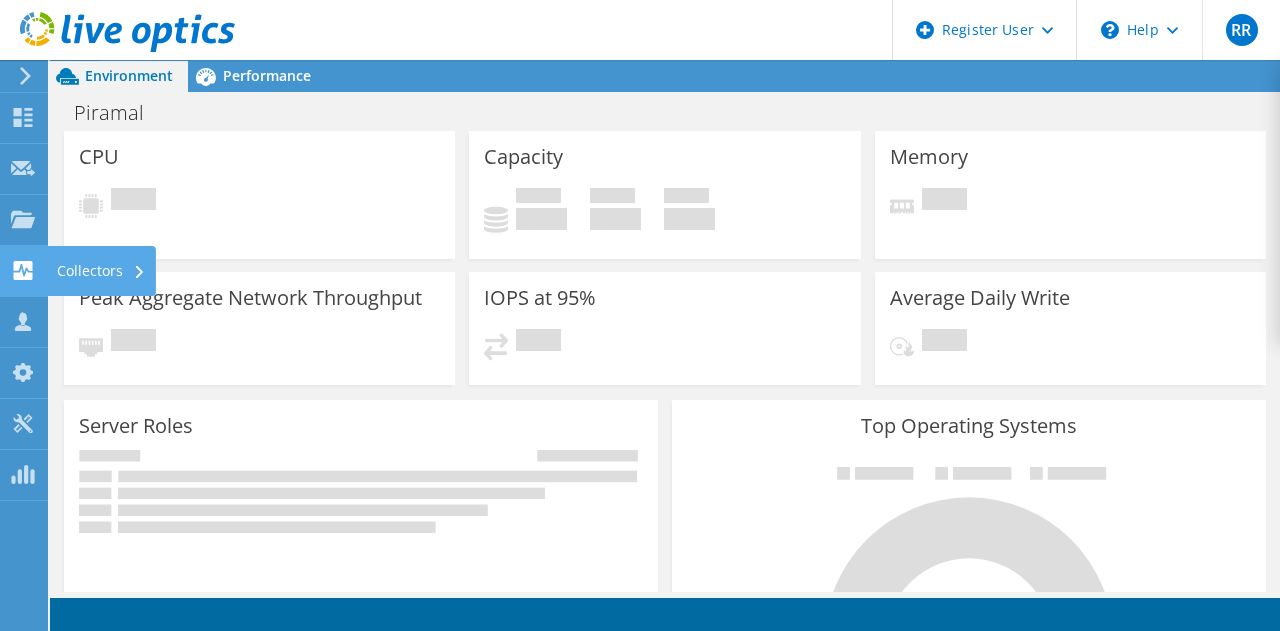 click on "Collectors" at bounding box center (101, 271) 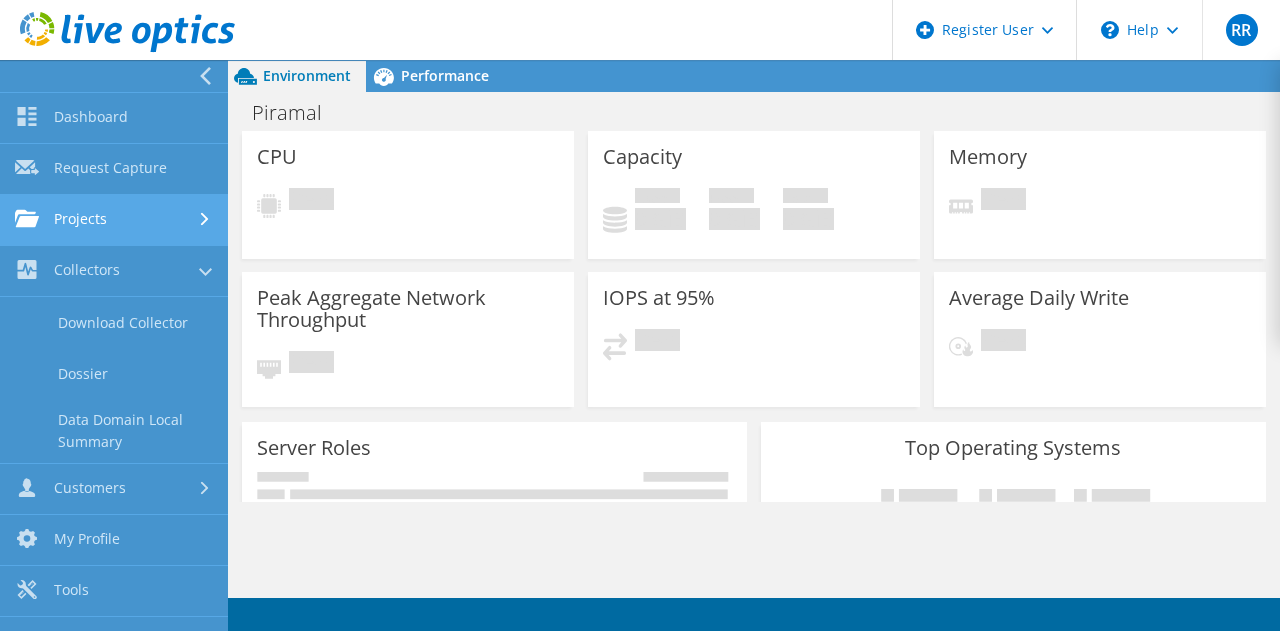 click on "Projects" at bounding box center (114, 220) 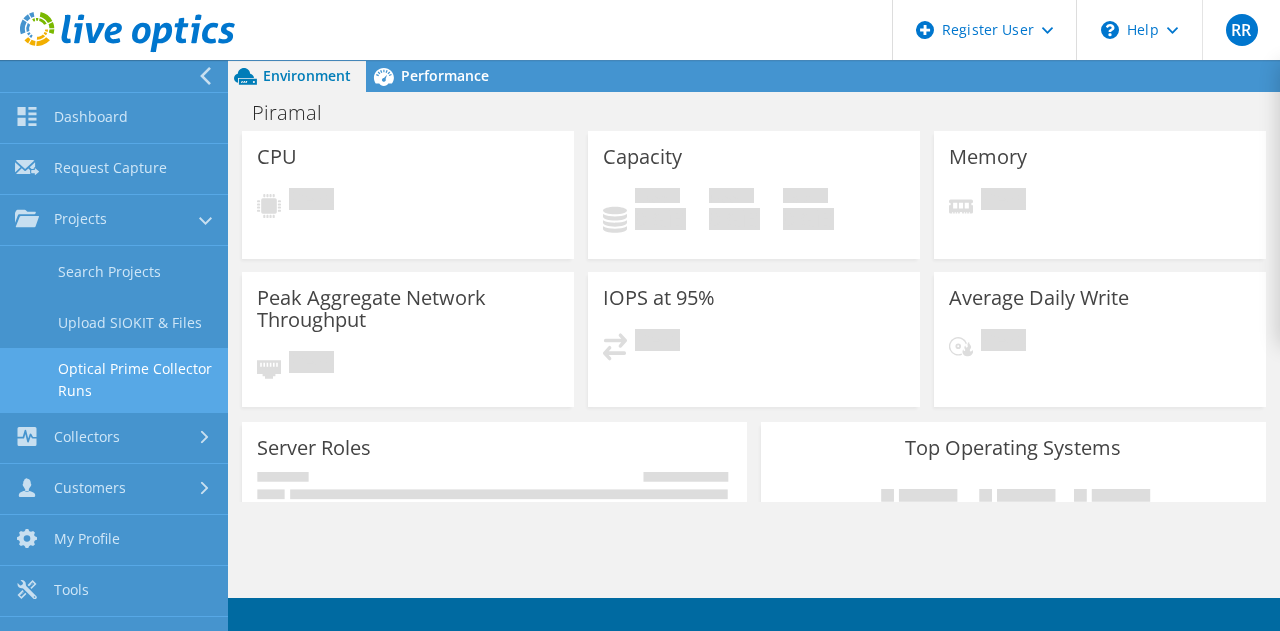 click on "Optical Prime Collector Runs" at bounding box center [114, 380] 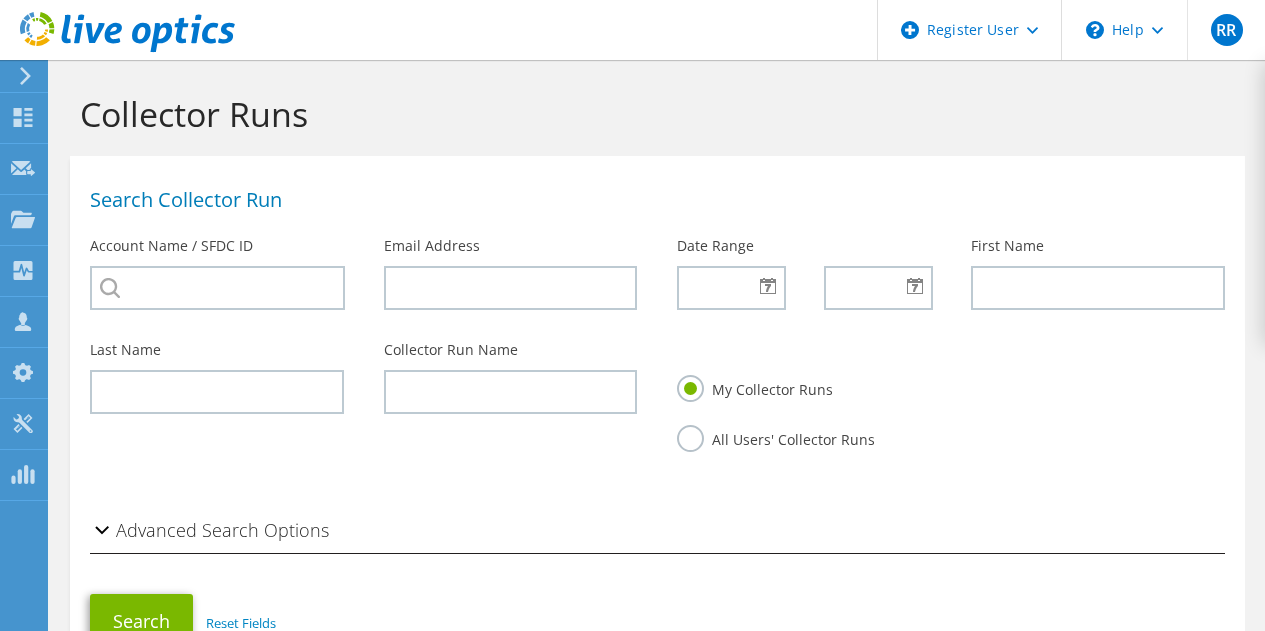 scroll, scrollTop: 0, scrollLeft: 0, axis: both 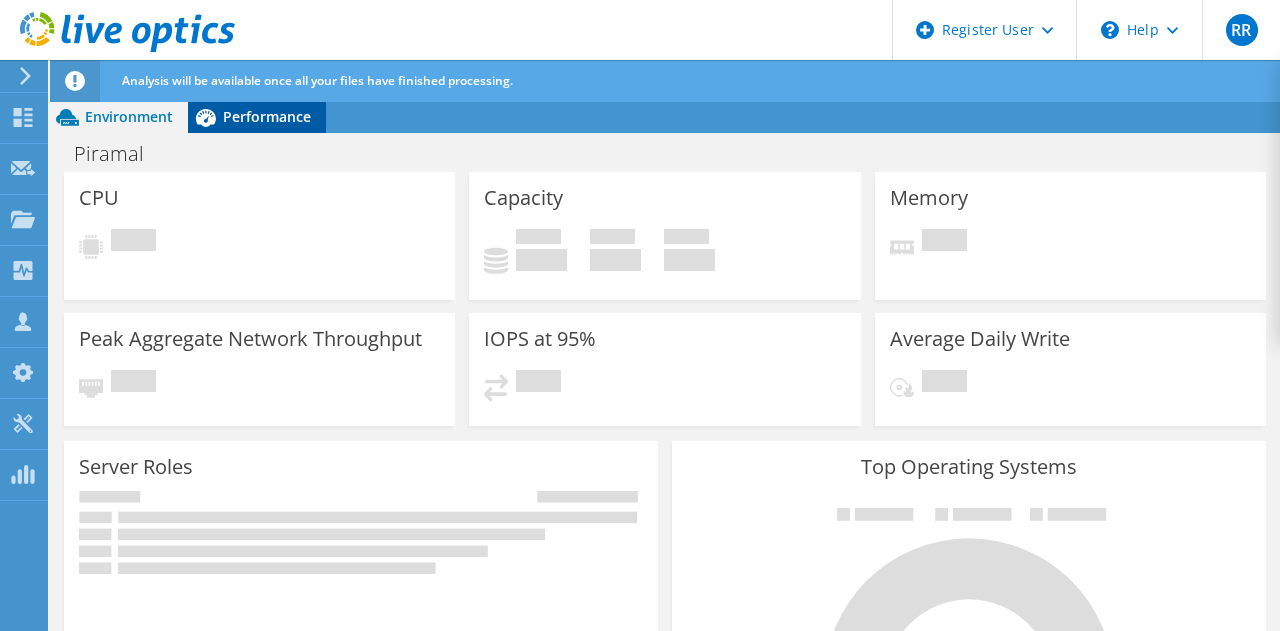 click on "Performance" at bounding box center (267, 116) 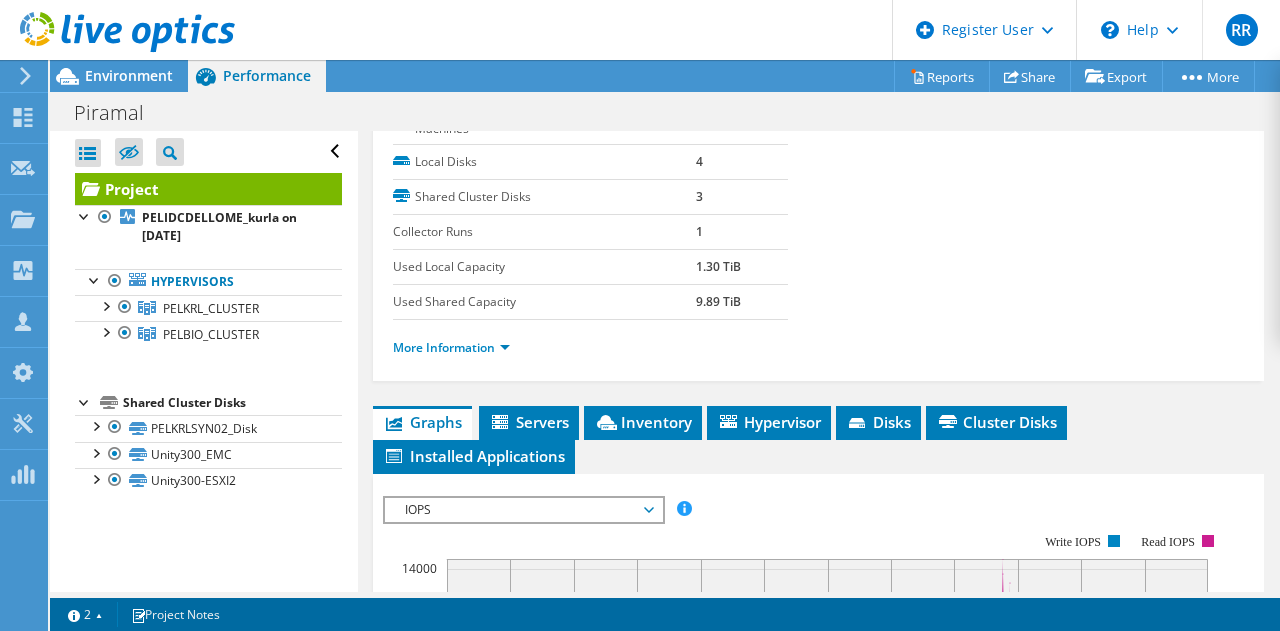 scroll, scrollTop: 200, scrollLeft: 0, axis: vertical 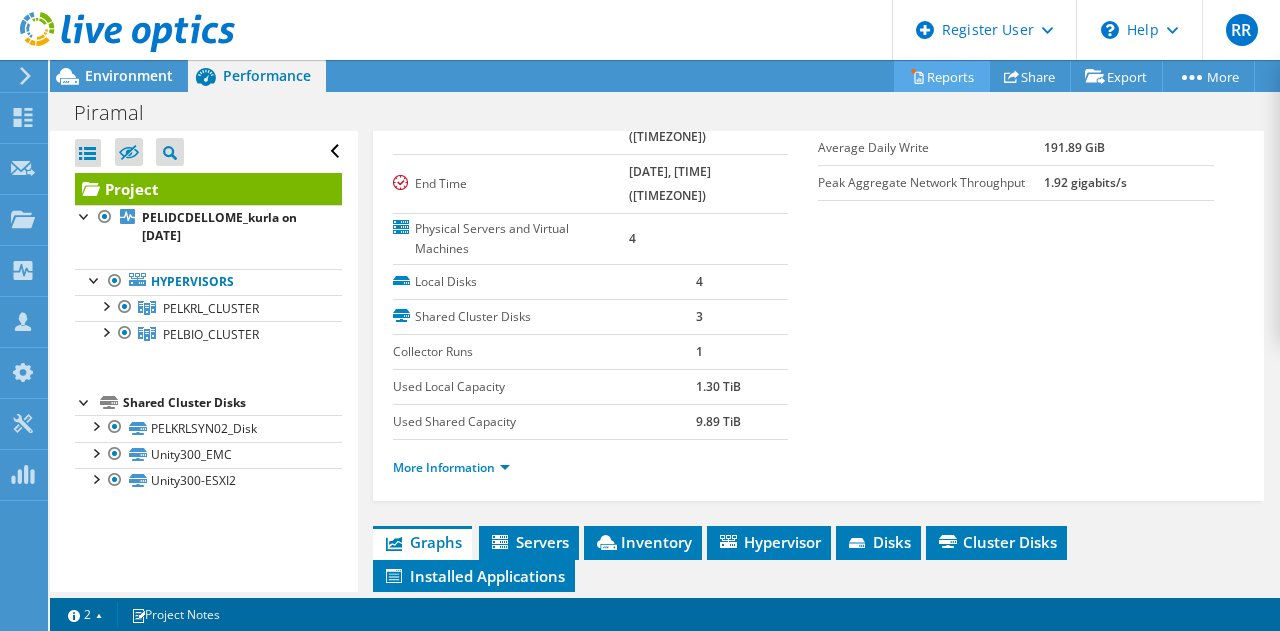 click on "Reports" at bounding box center [942, 76] 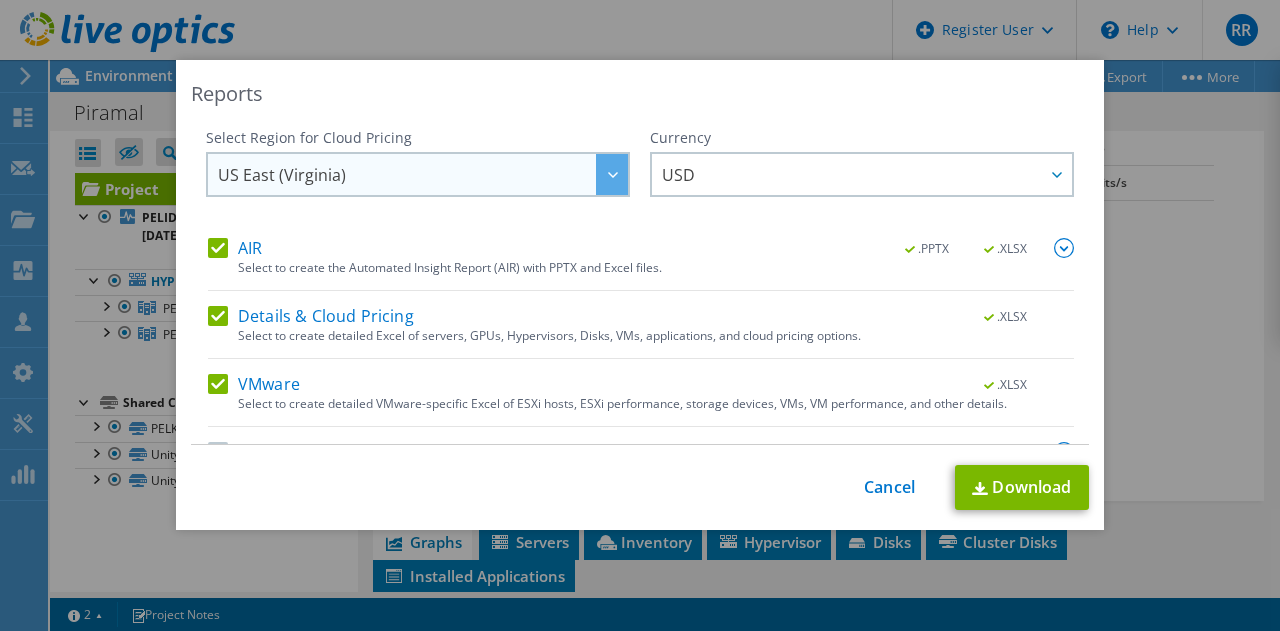 click on "US East (Virginia)" at bounding box center [423, 174] 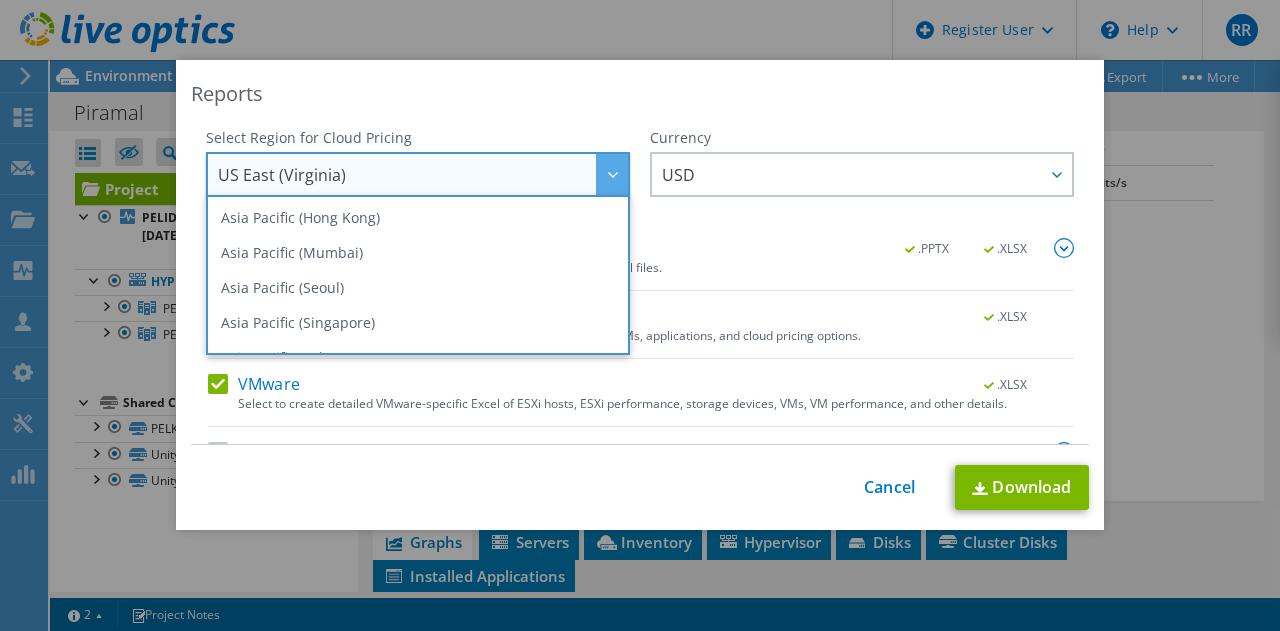 click on "Reports
Select Region for Cloud Pricing
Asia Pacific (Hong Kong)
Asia Pacific (Mumbai)
Asia Pacific (Seoul)
Asia Pacific (Singapore)
Asia Pacific (Tokyo)
Australia
Canada
Europe (Frankfurt)
Europe (London)
South America (Sao Paulo)
US East (Virginia)
US West (California)
US East (Virginia) 				 					 						 					 				 ARS" at bounding box center [640, 295] 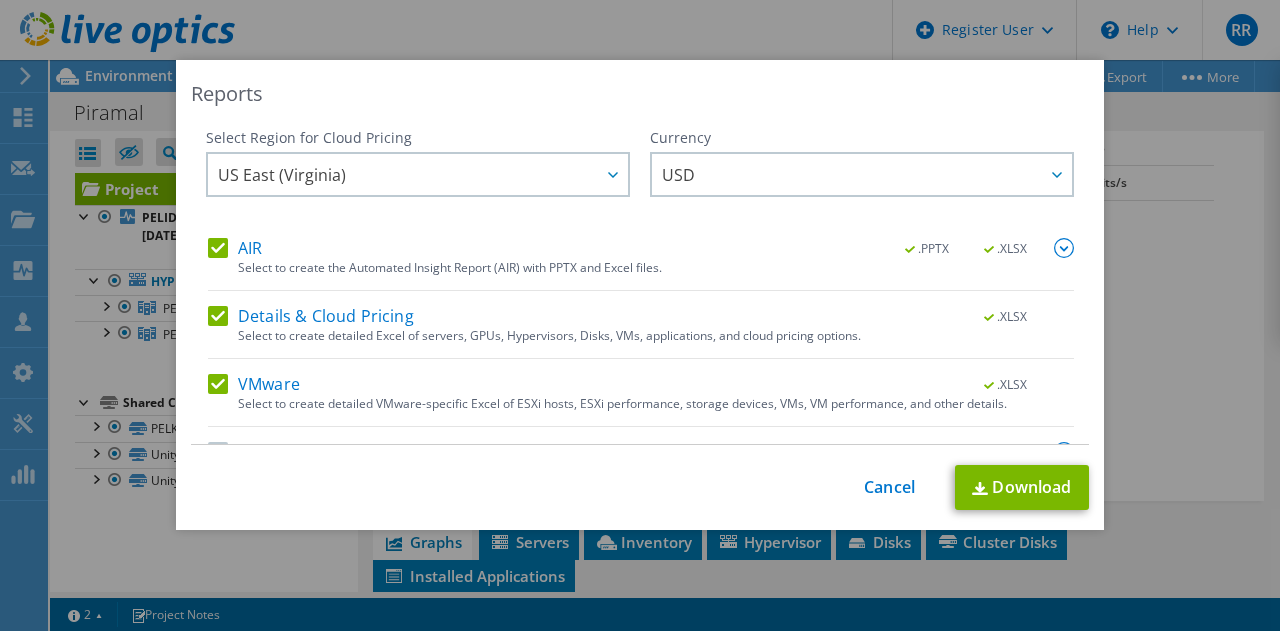 click on "This process may take a while, please wait...
Cancel
Download" at bounding box center (640, 487) 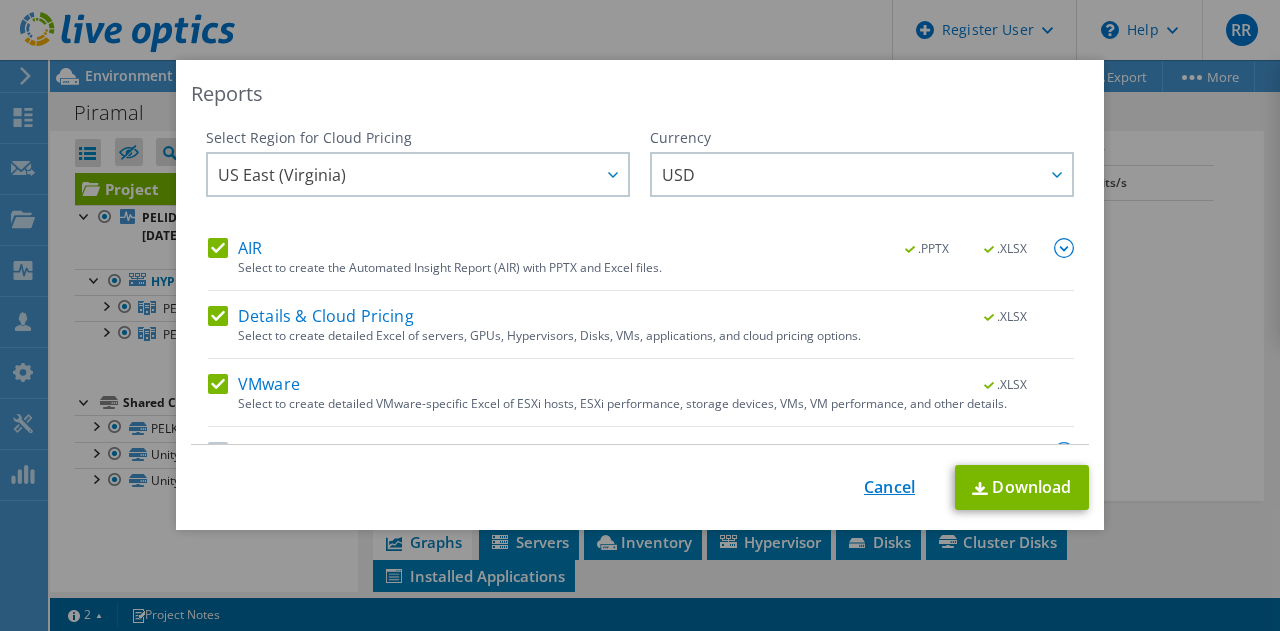 click on "Cancel" at bounding box center (889, 487) 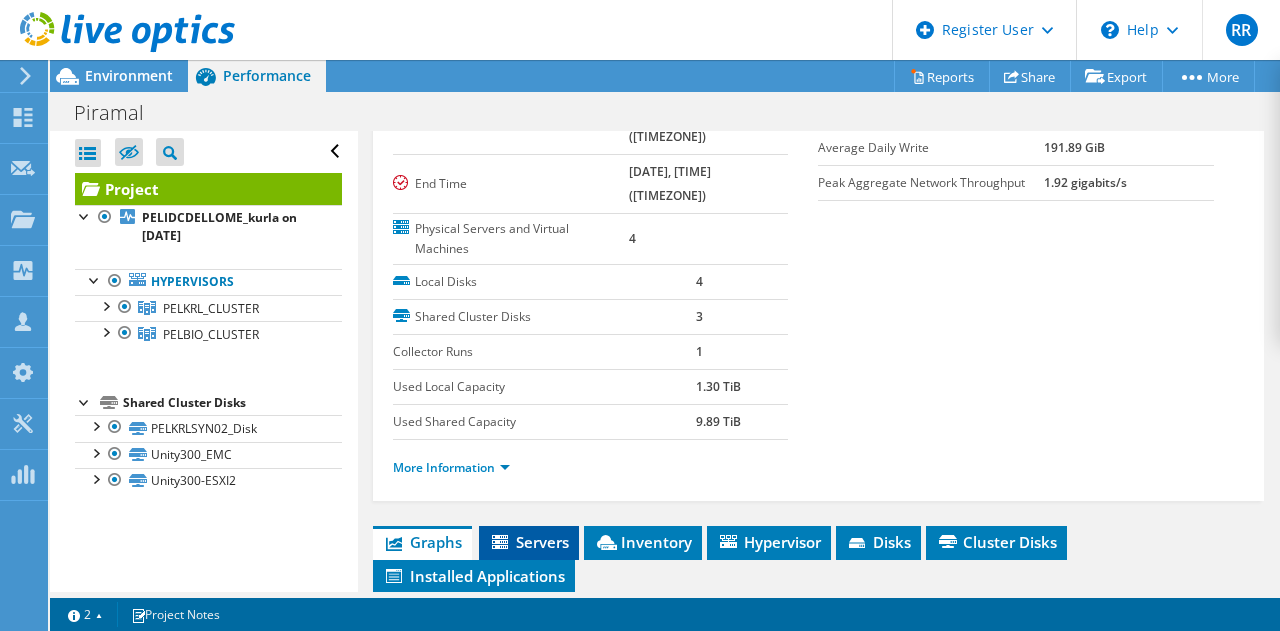 click 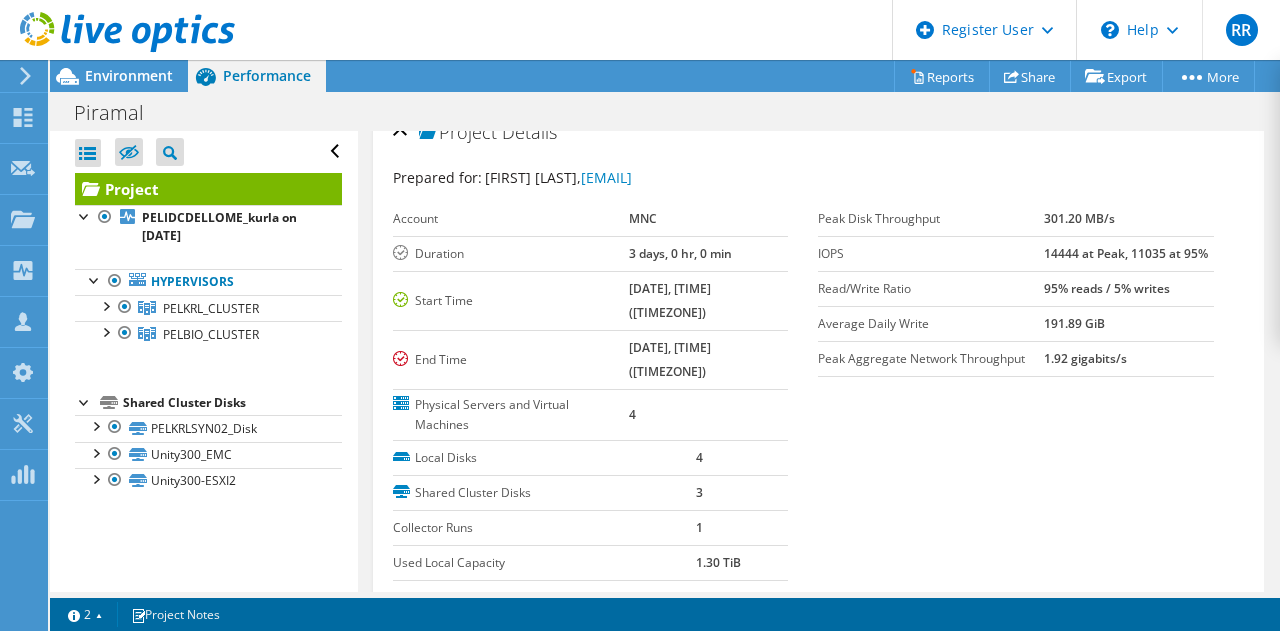 scroll, scrollTop: 0, scrollLeft: 0, axis: both 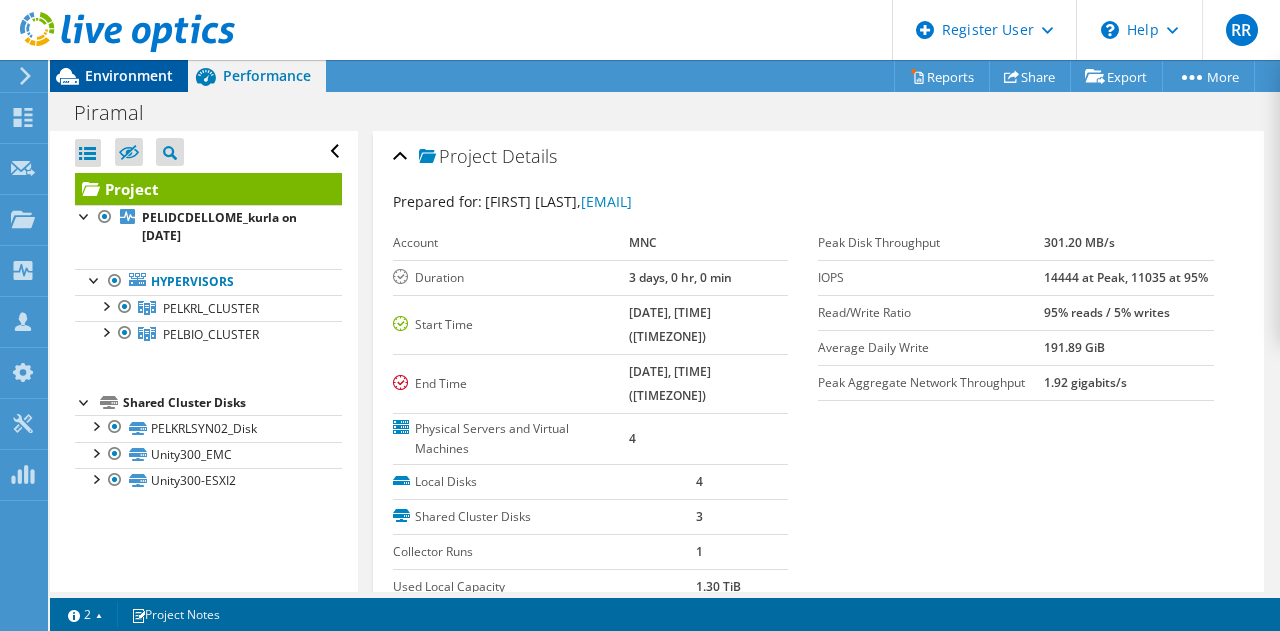 click on "Environment" at bounding box center [129, 75] 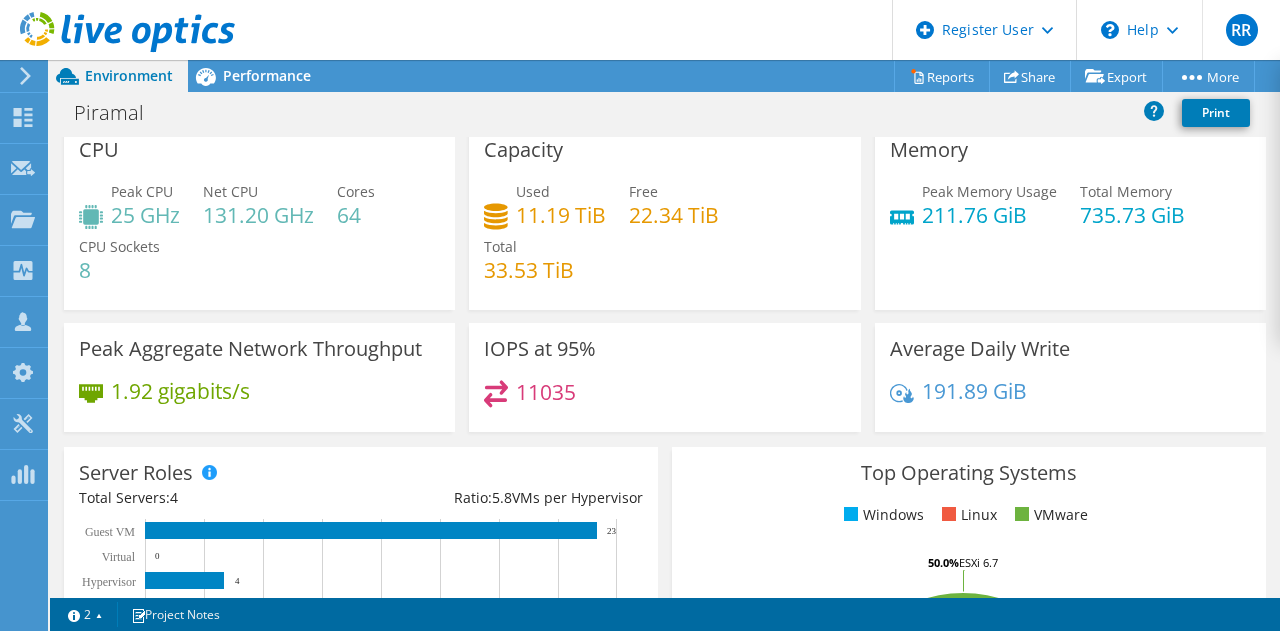 scroll, scrollTop: 0, scrollLeft: 0, axis: both 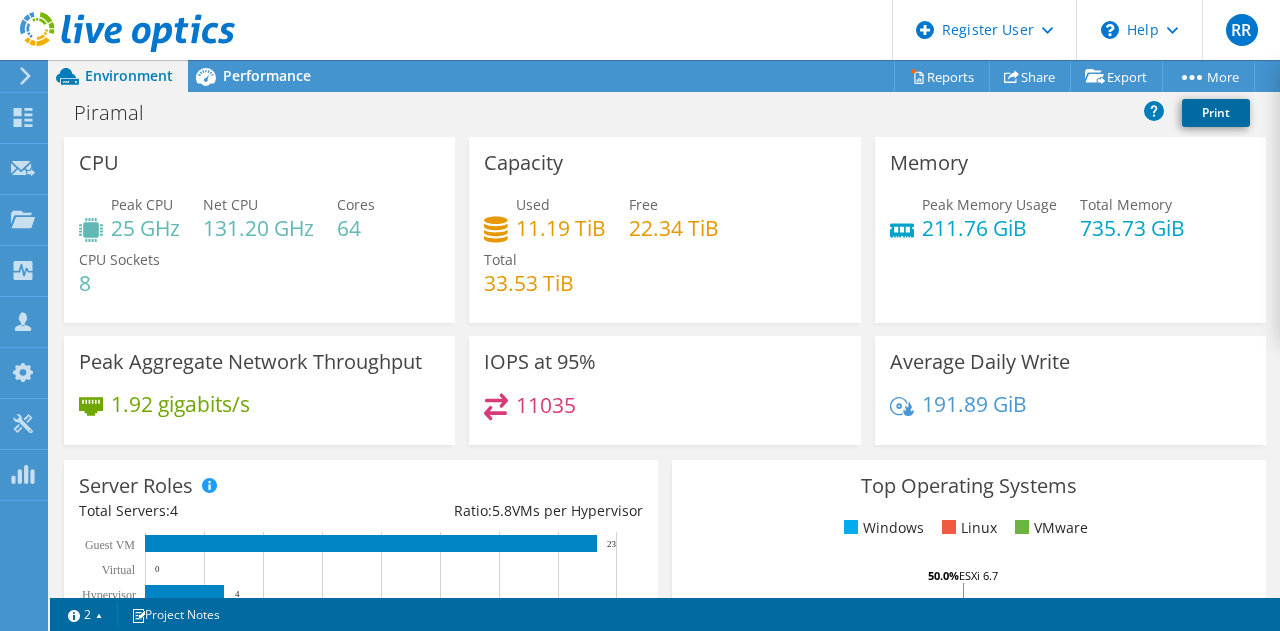 click on "Print" at bounding box center [1216, 113] 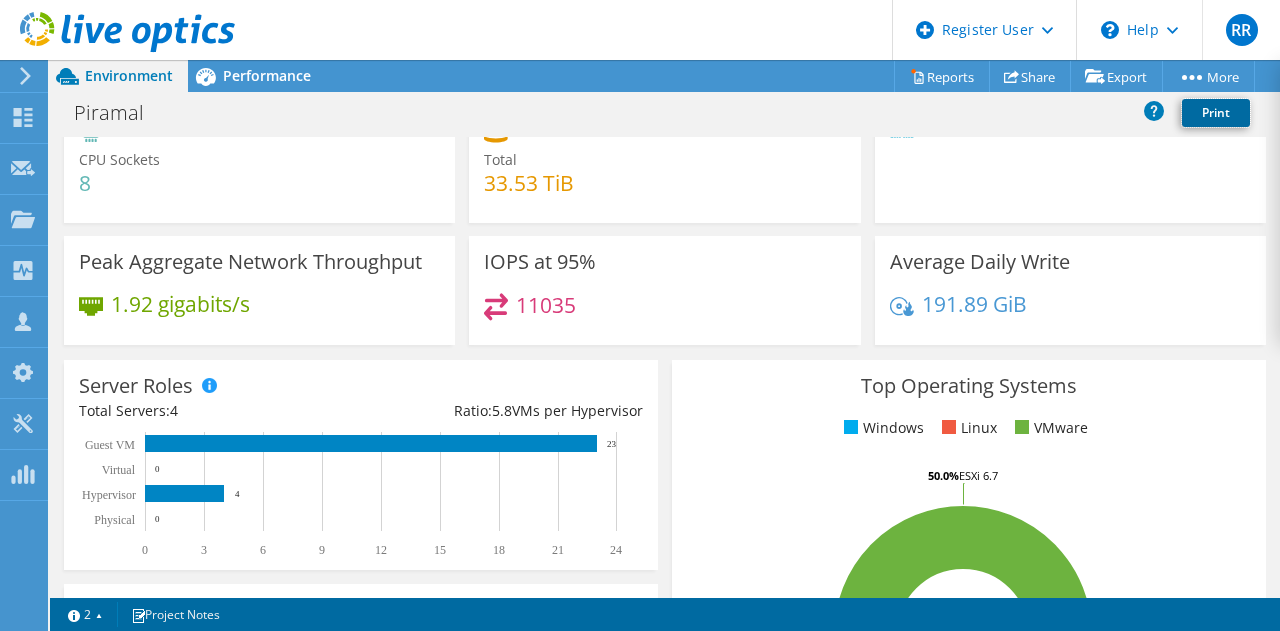 scroll, scrollTop: 500, scrollLeft: 0, axis: vertical 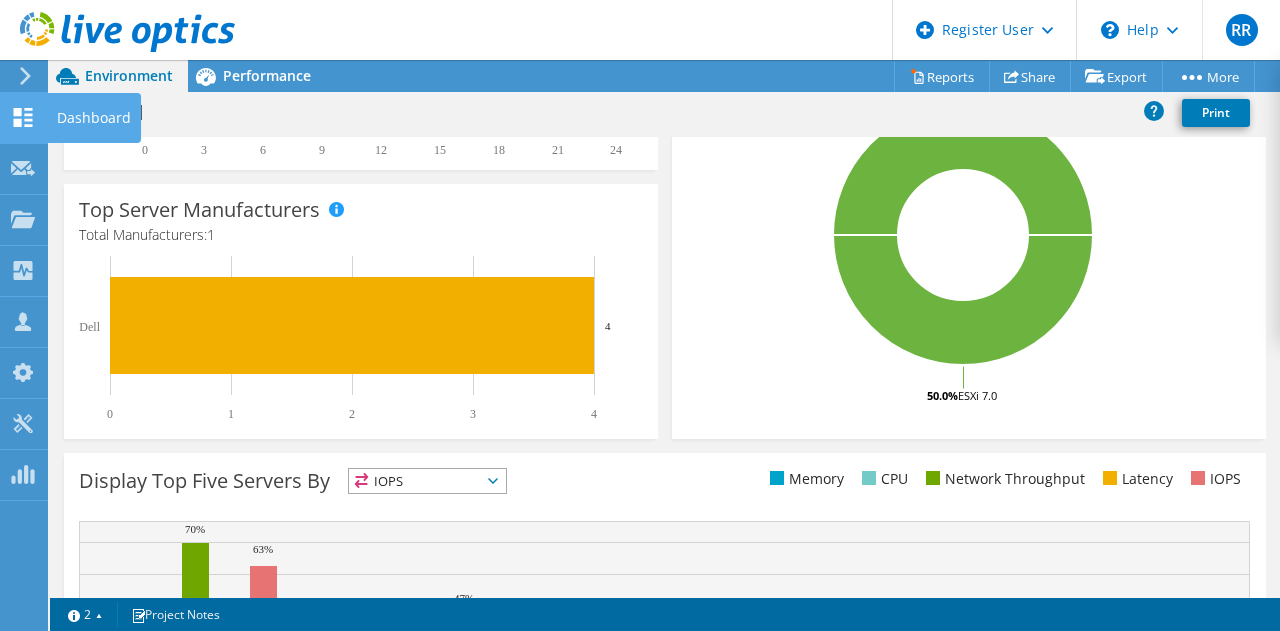 click on "Dashboard" at bounding box center (94, 118) 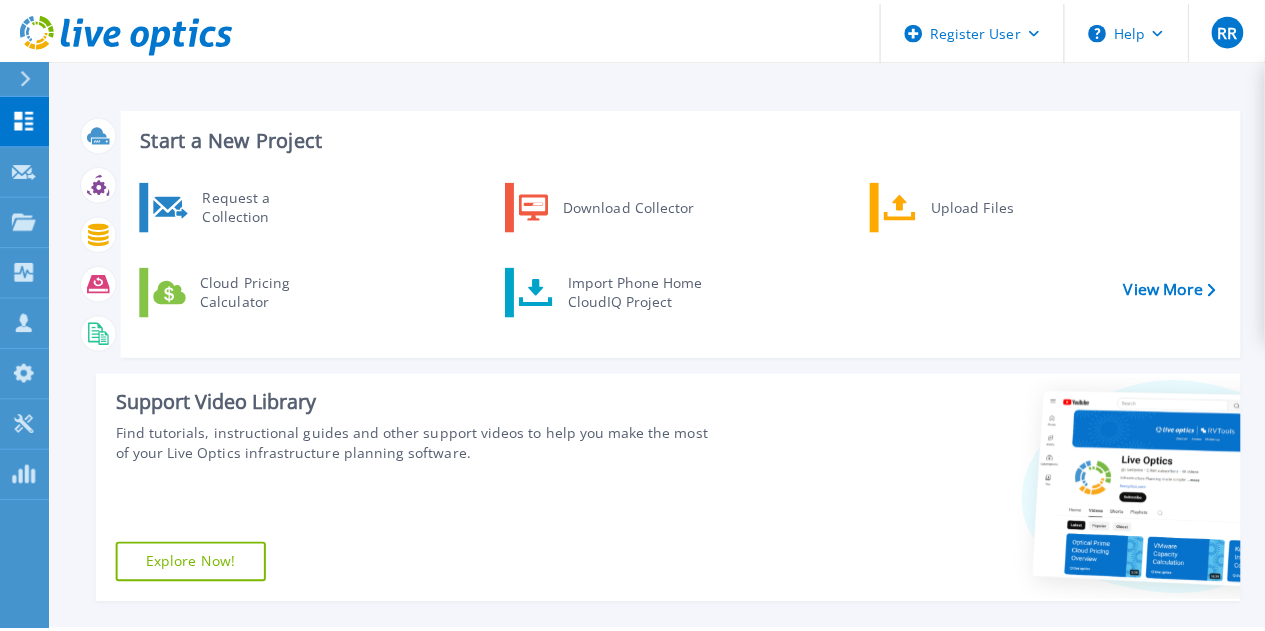 scroll, scrollTop: 0, scrollLeft: 0, axis: both 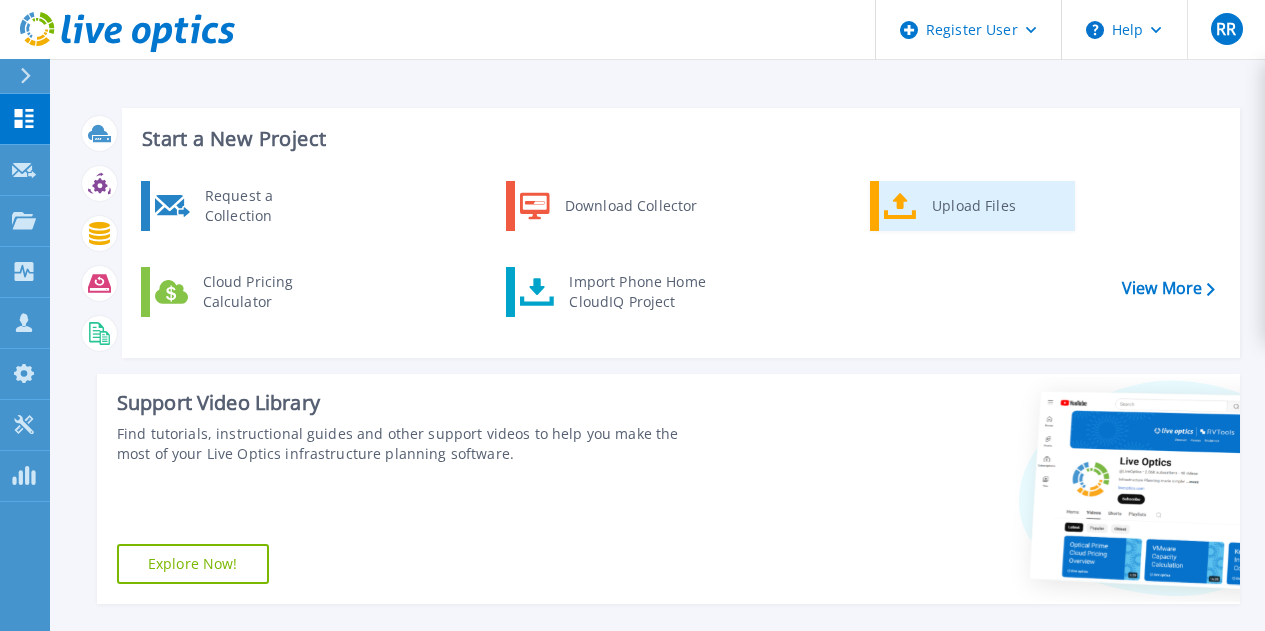 click on "Upload Files" at bounding box center [996, 206] 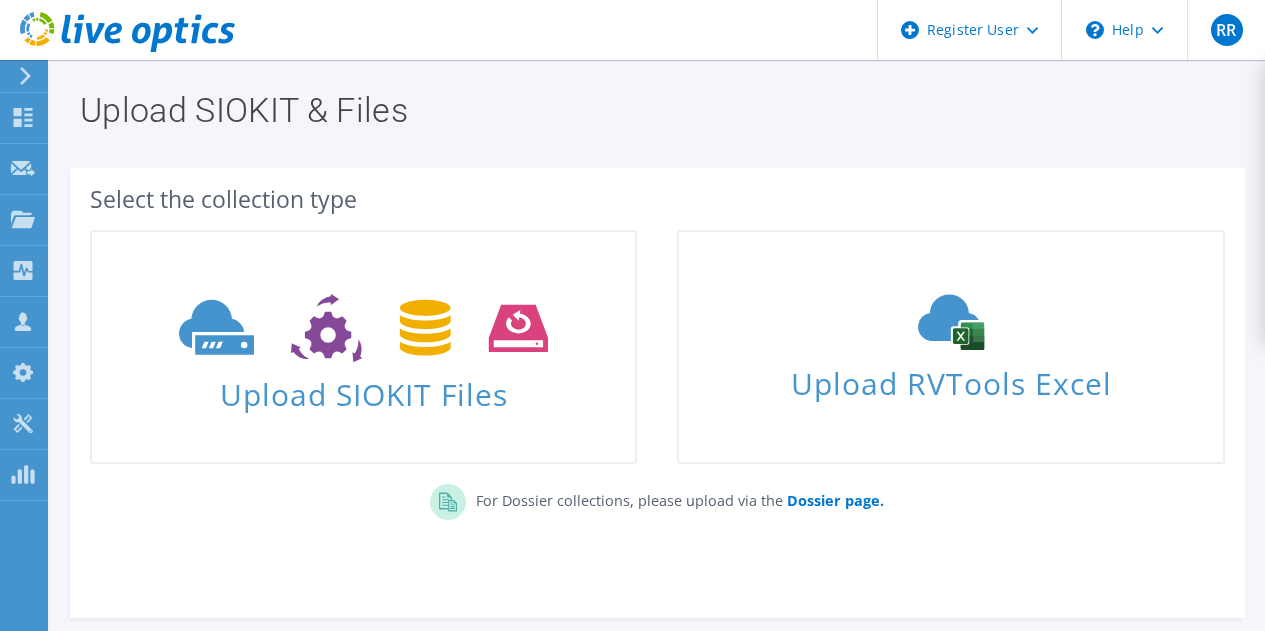 scroll, scrollTop: 0, scrollLeft: 0, axis: both 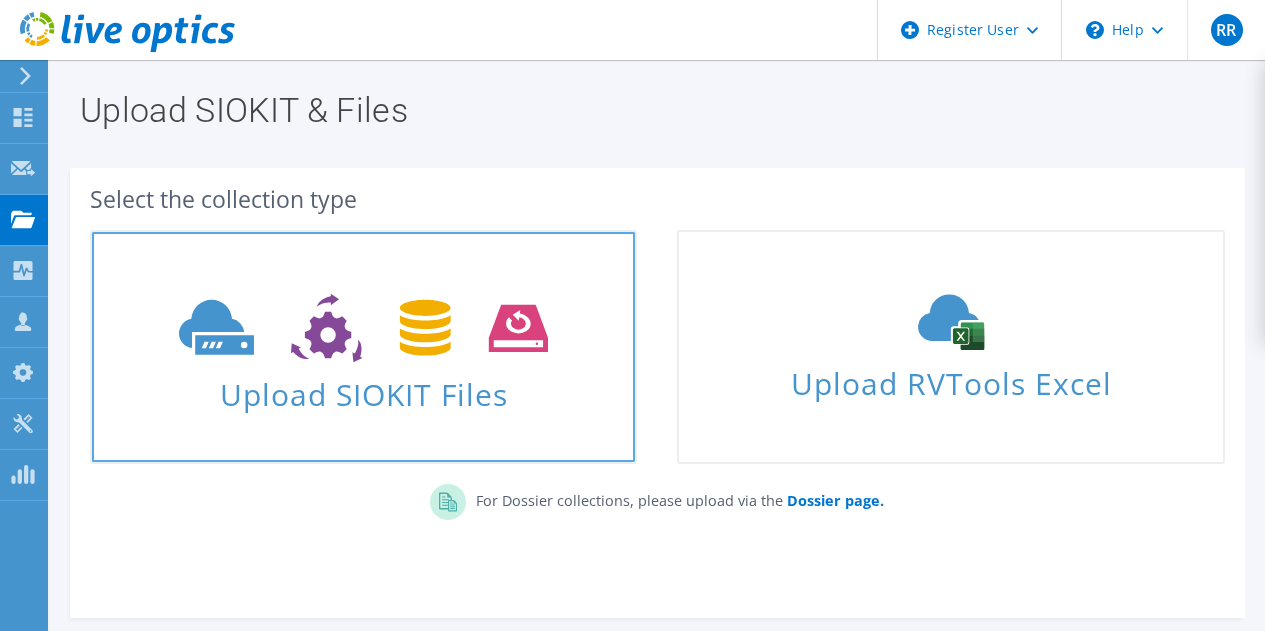 click 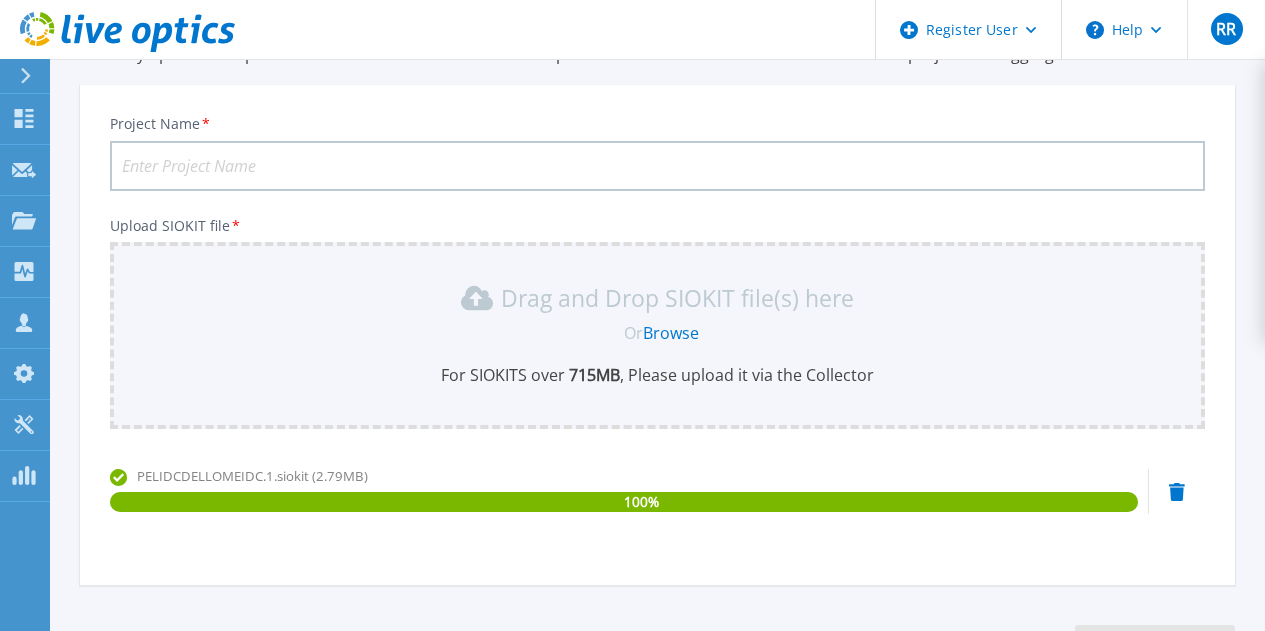 scroll, scrollTop: 60, scrollLeft: 0, axis: vertical 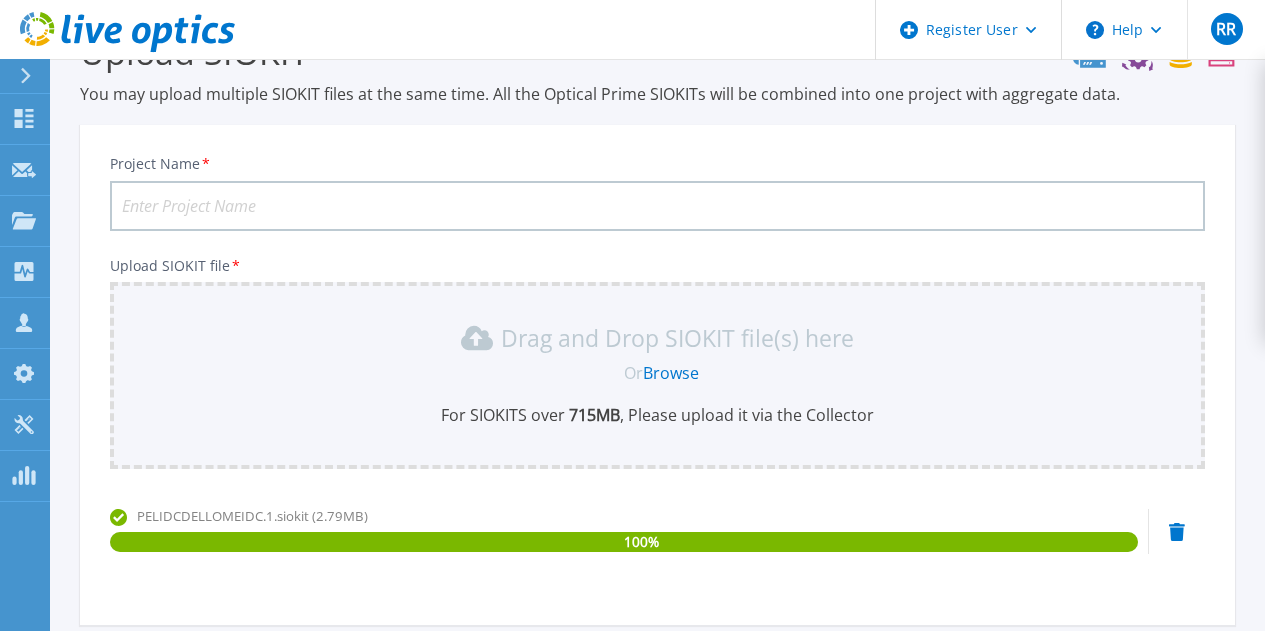 click on "Project Name *" at bounding box center (657, 206) 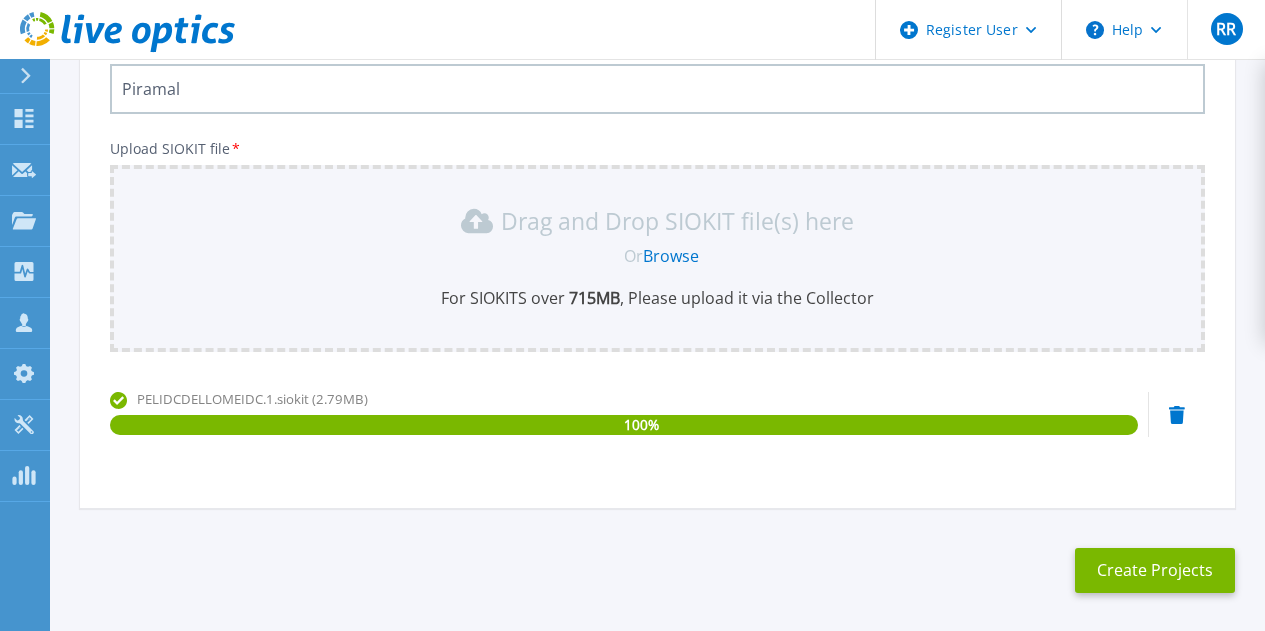 scroll, scrollTop: 260, scrollLeft: 0, axis: vertical 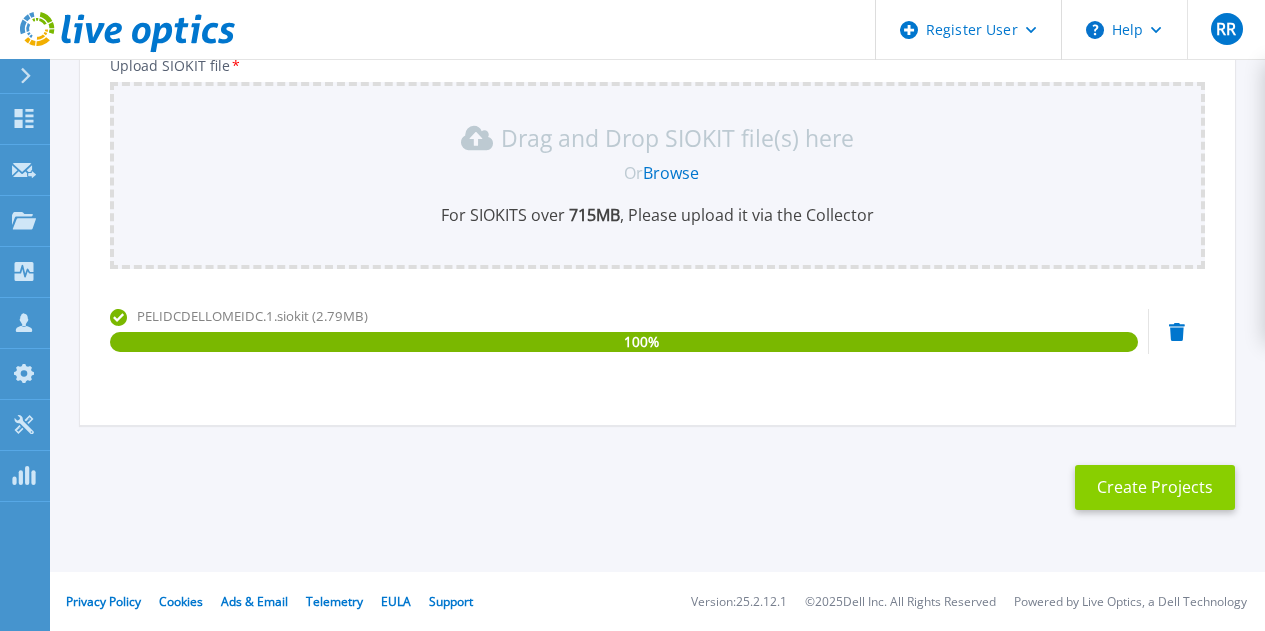 click on "Create Projects" at bounding box center [1155, 487] 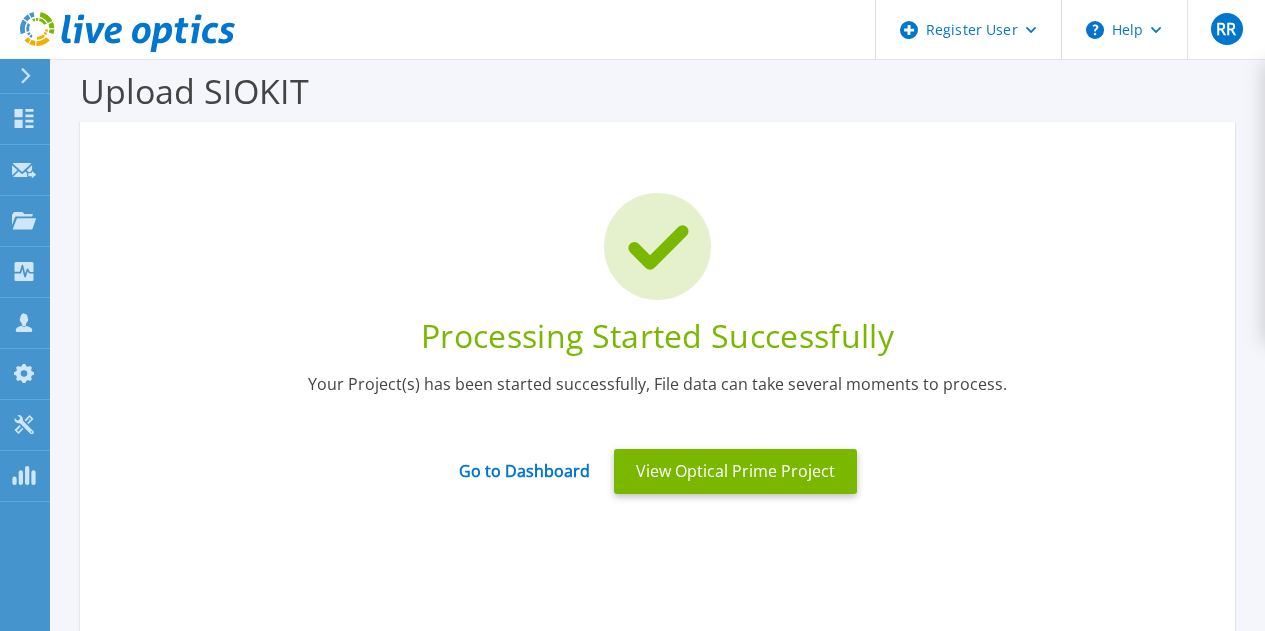 scroll, scrollTop: 0, scrollLeft: 0, axis: both 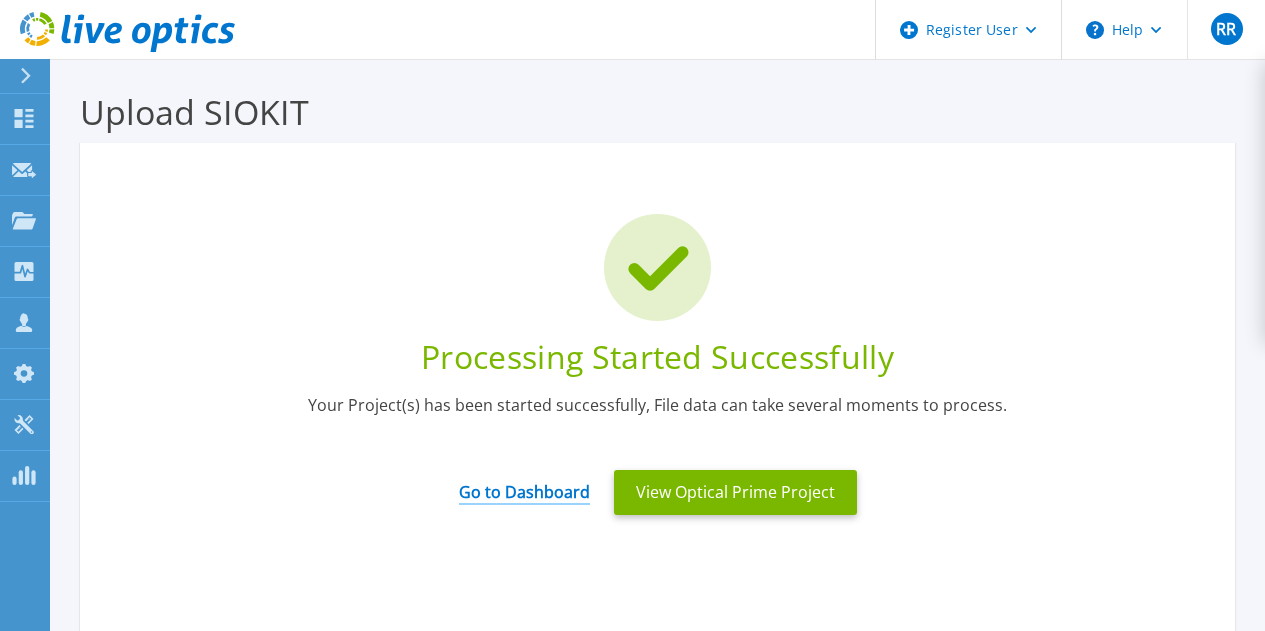 click on "Go to Dashboard" at bounding box center (524, 485) 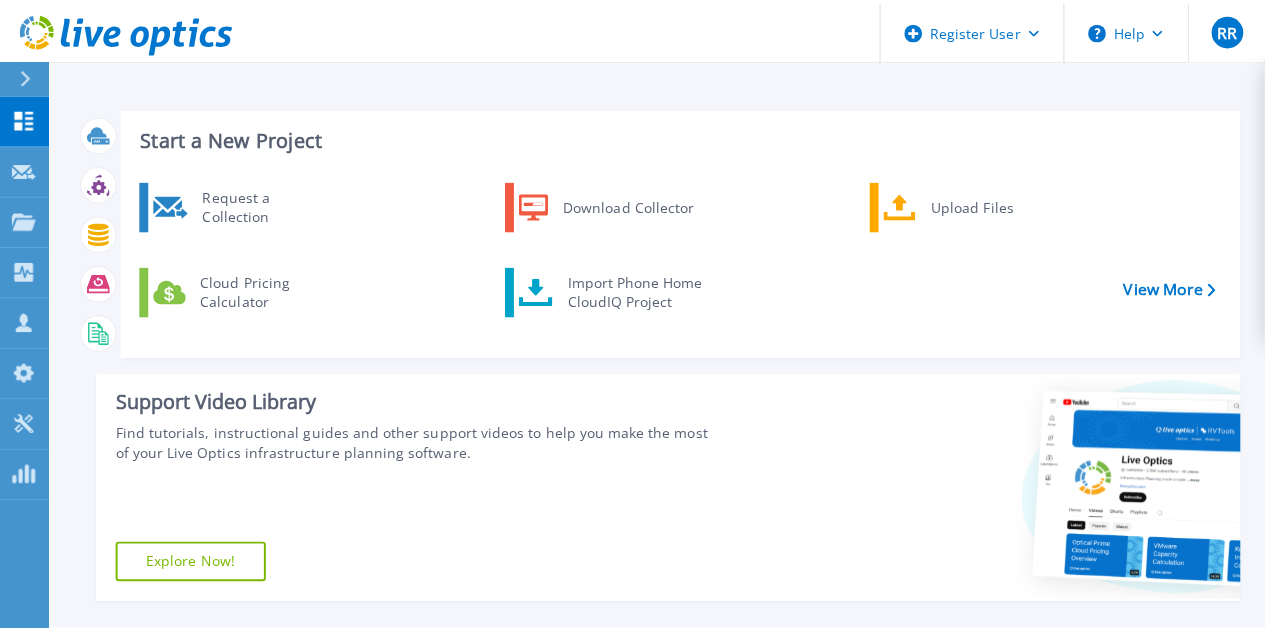 scroll, scrollTop: 0, scrollLeft: 0, axis: both 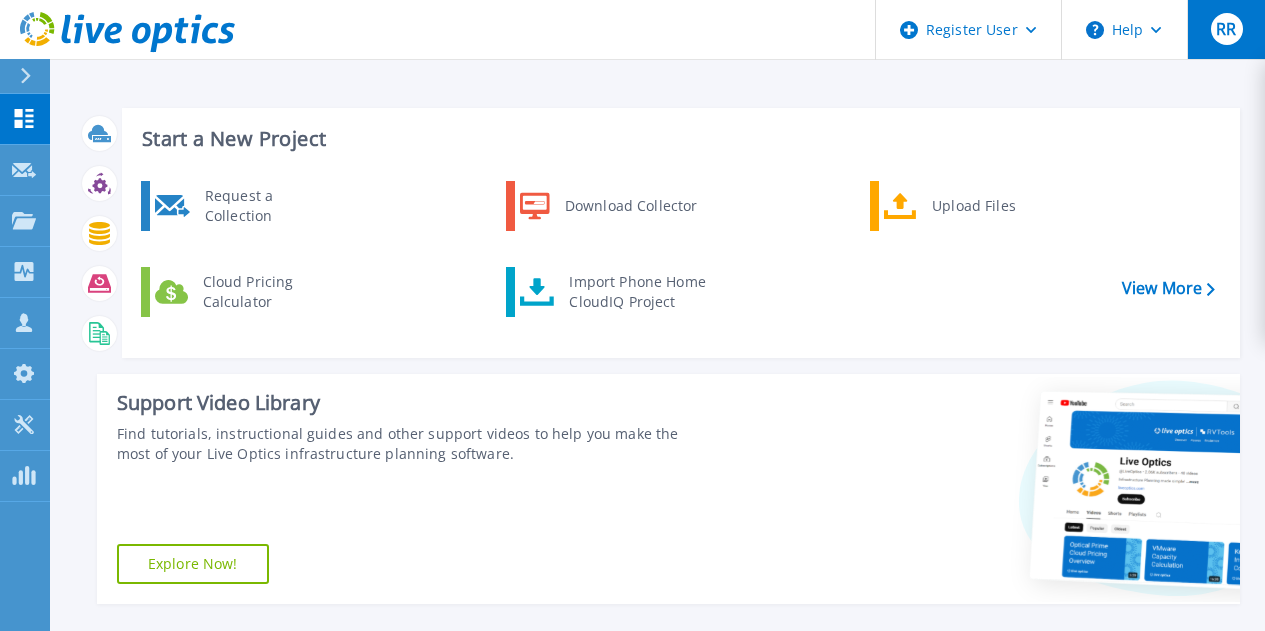 click on "RR" at bounding box center [1226, 29] 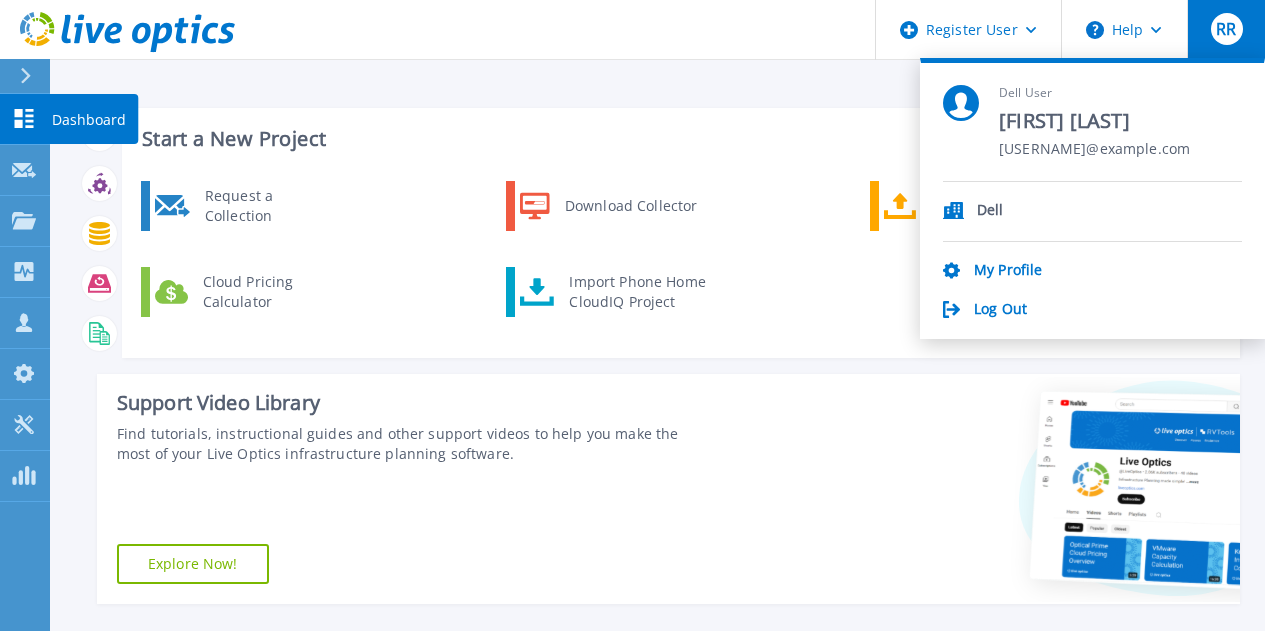 click 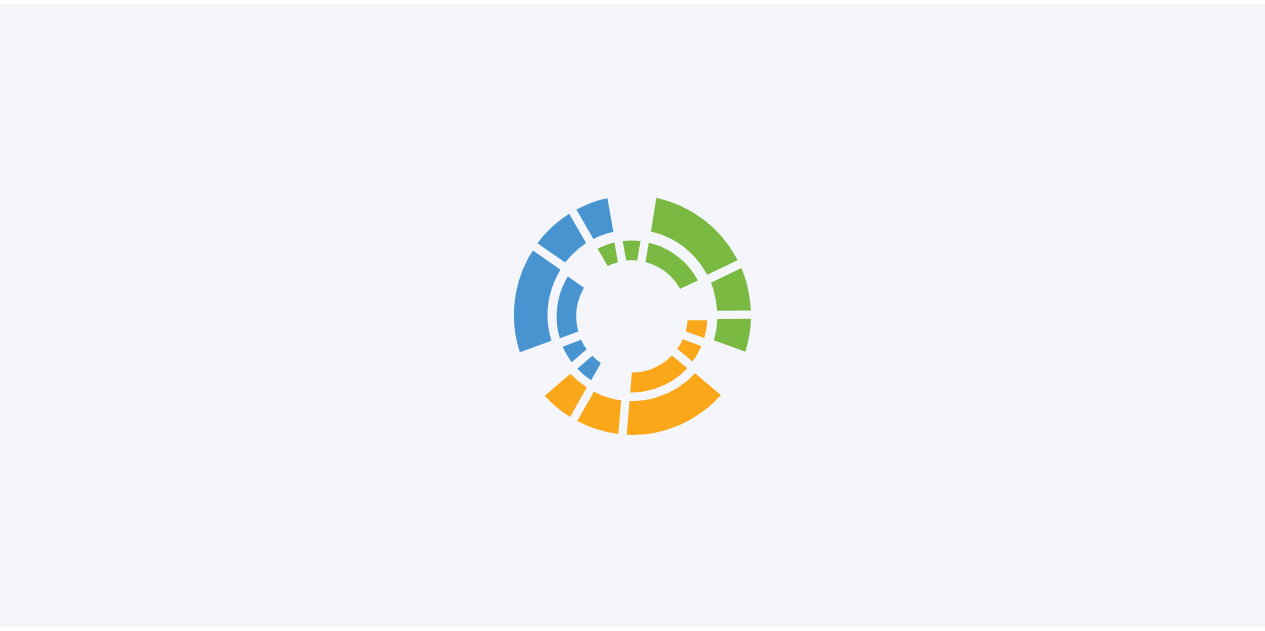 scroll, scrollTop: 0, scrollLeft: 0, axis: both 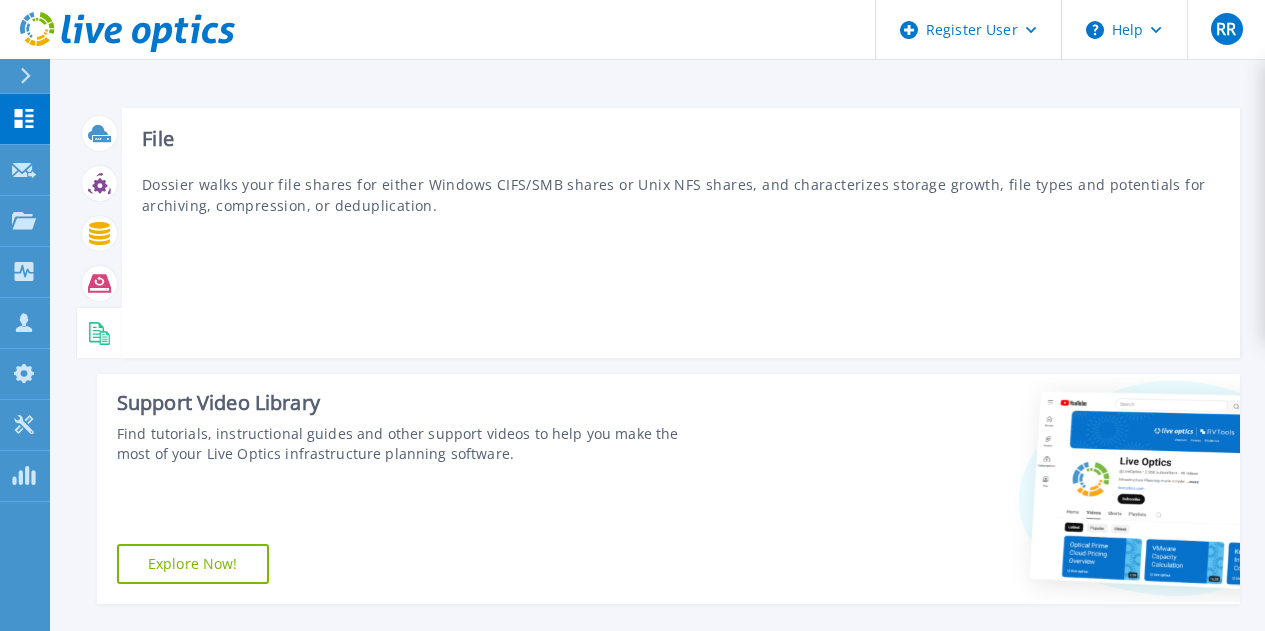 click 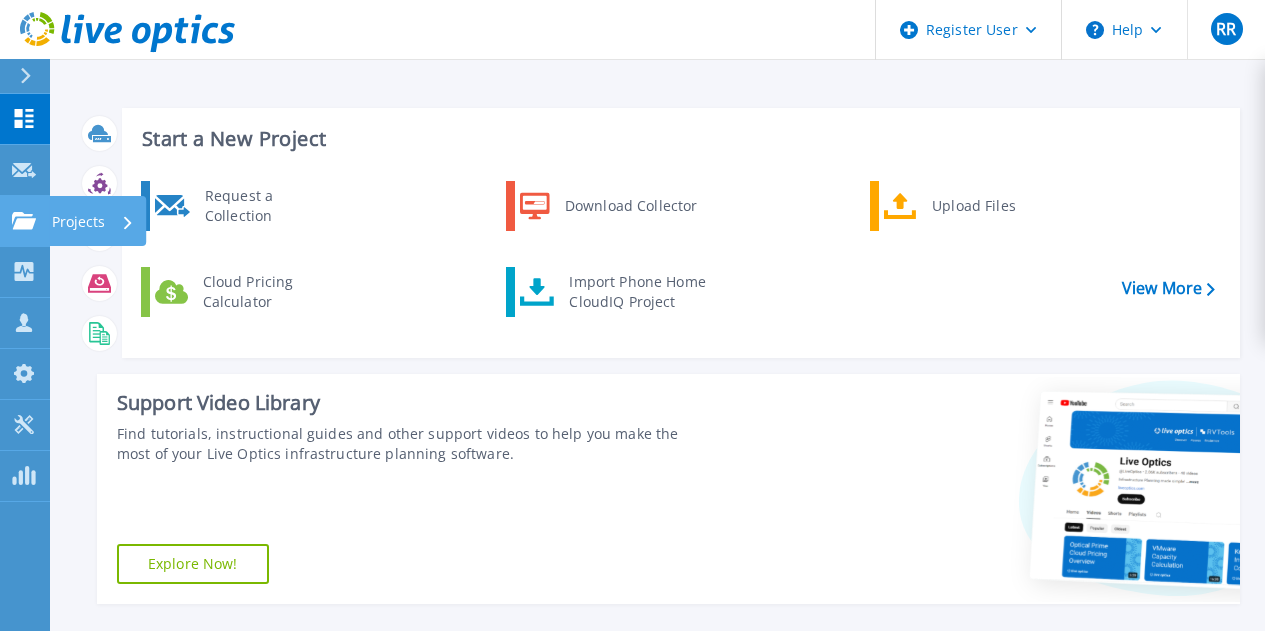 click on "Projects" at bounding box center [93, 222] 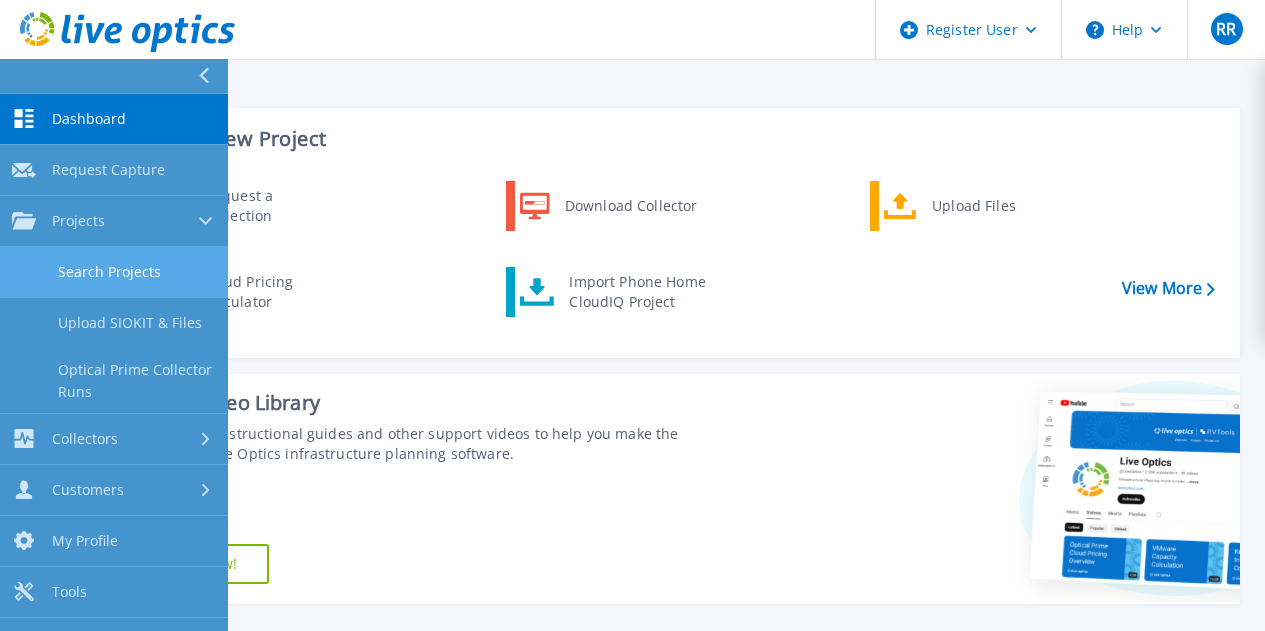 click on "Search Projects" at bounding box center [114, 272] 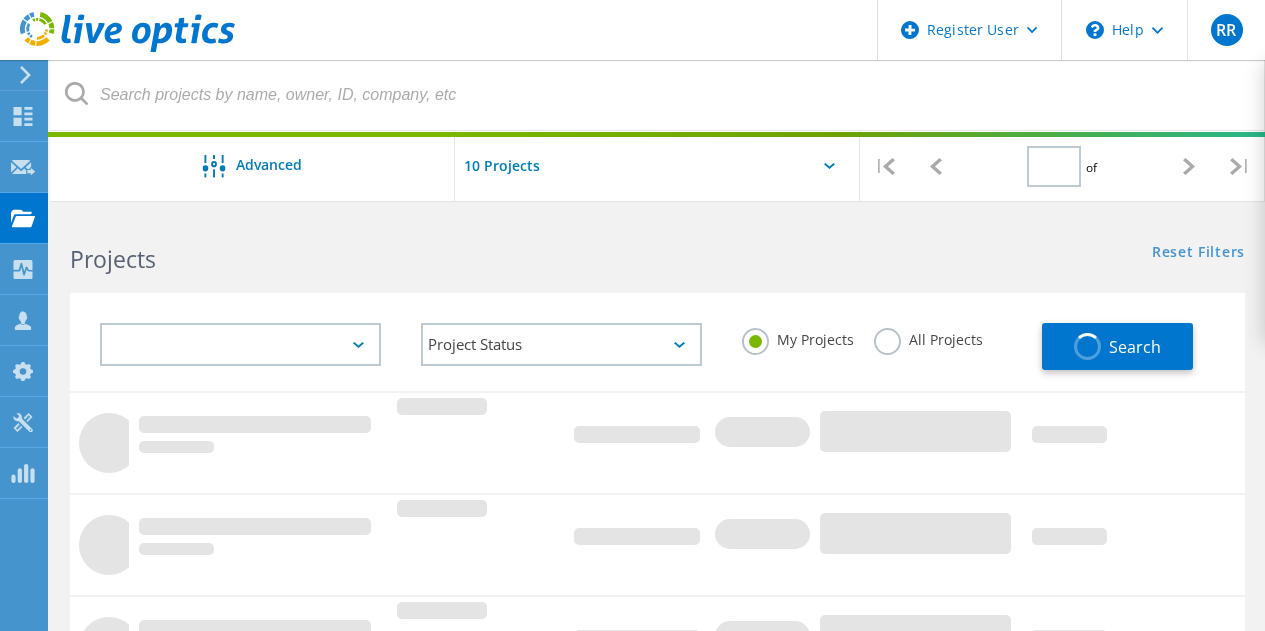 scroll, scrollTop: 0, scrollLeft: 0, axis: both 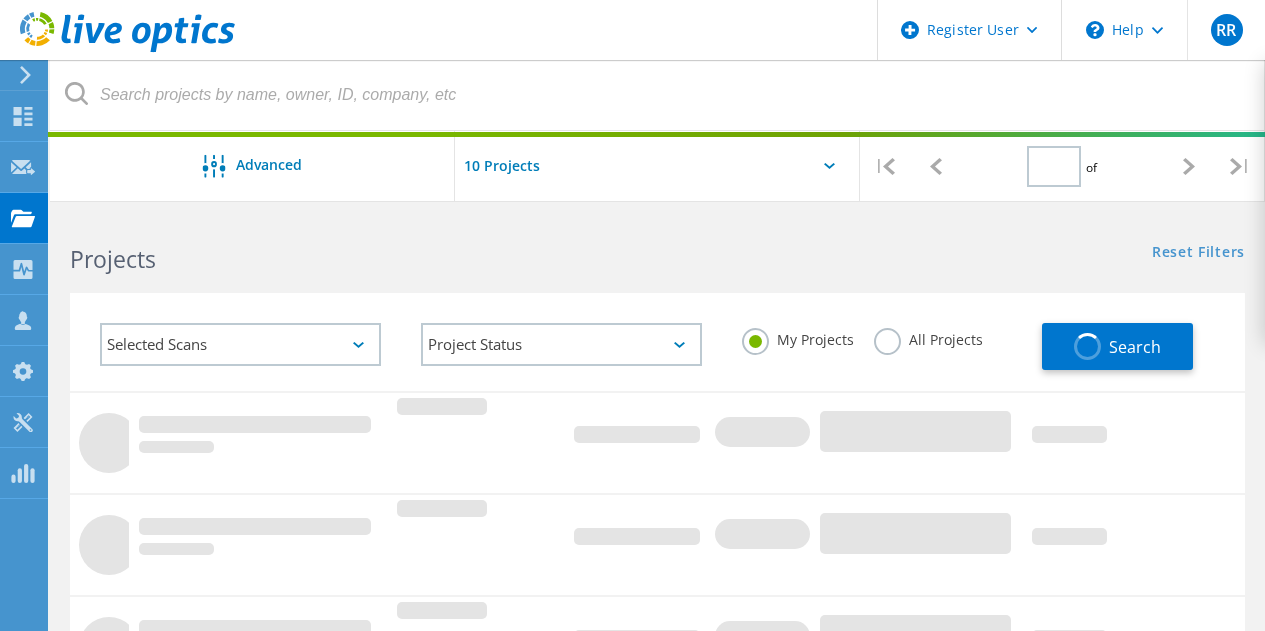 type on "1" 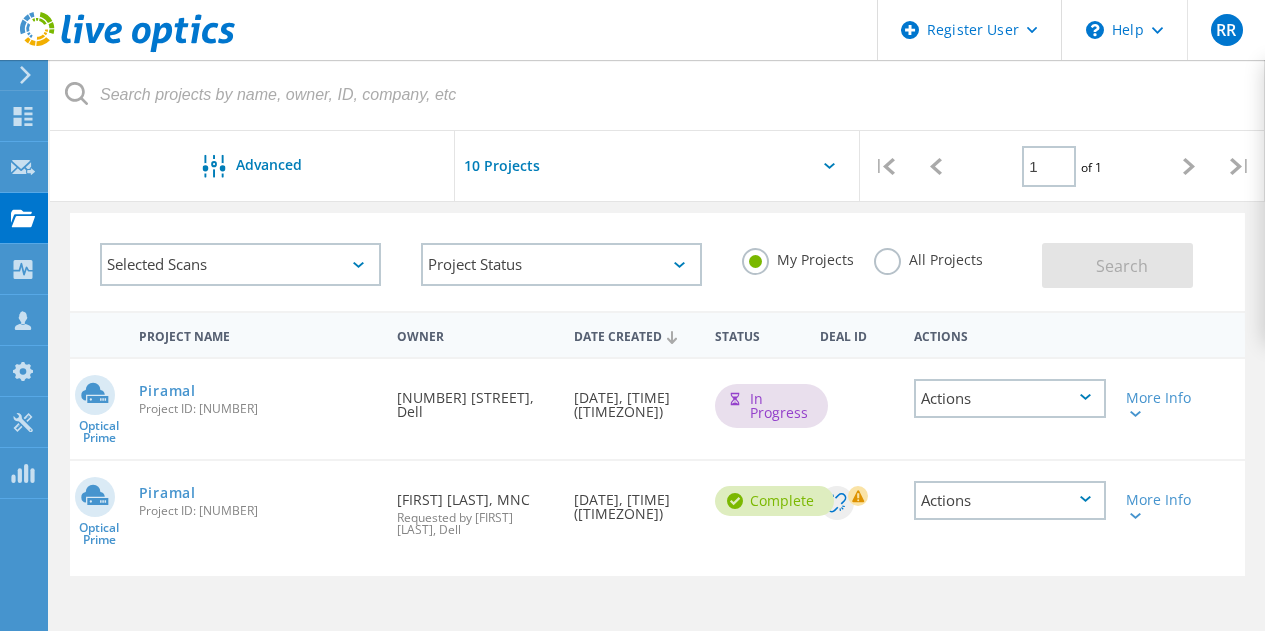 scroll, scrollTop: 100, scrollLeft: 0, axis: vertical 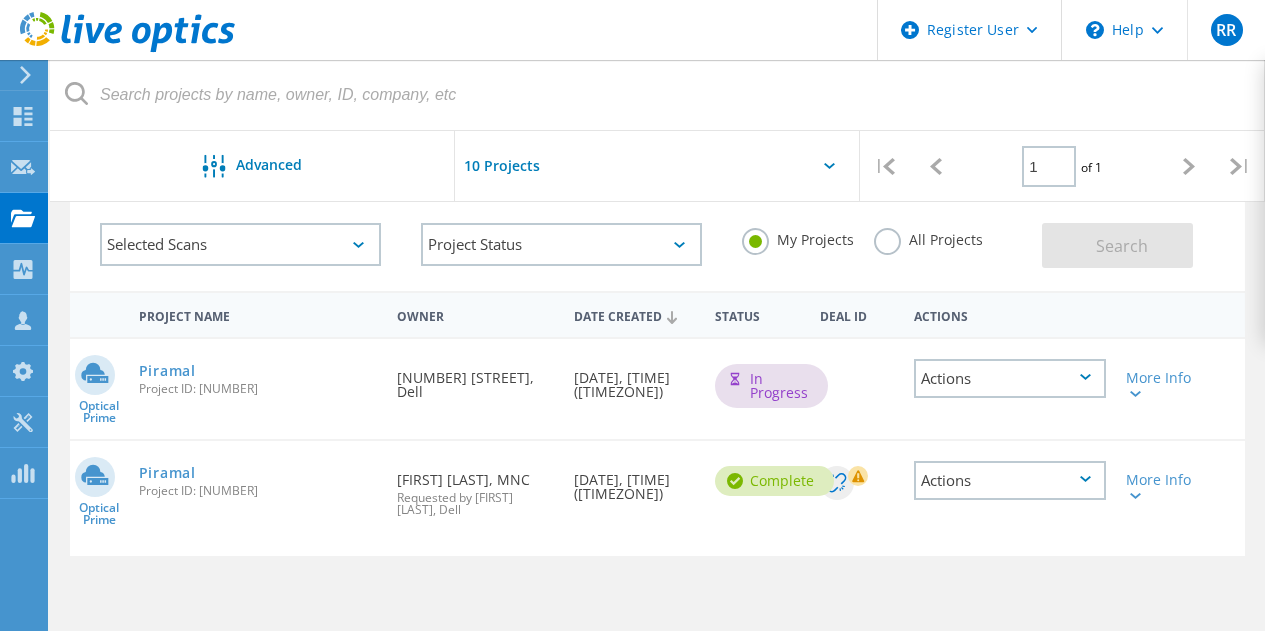 click on "Actions" 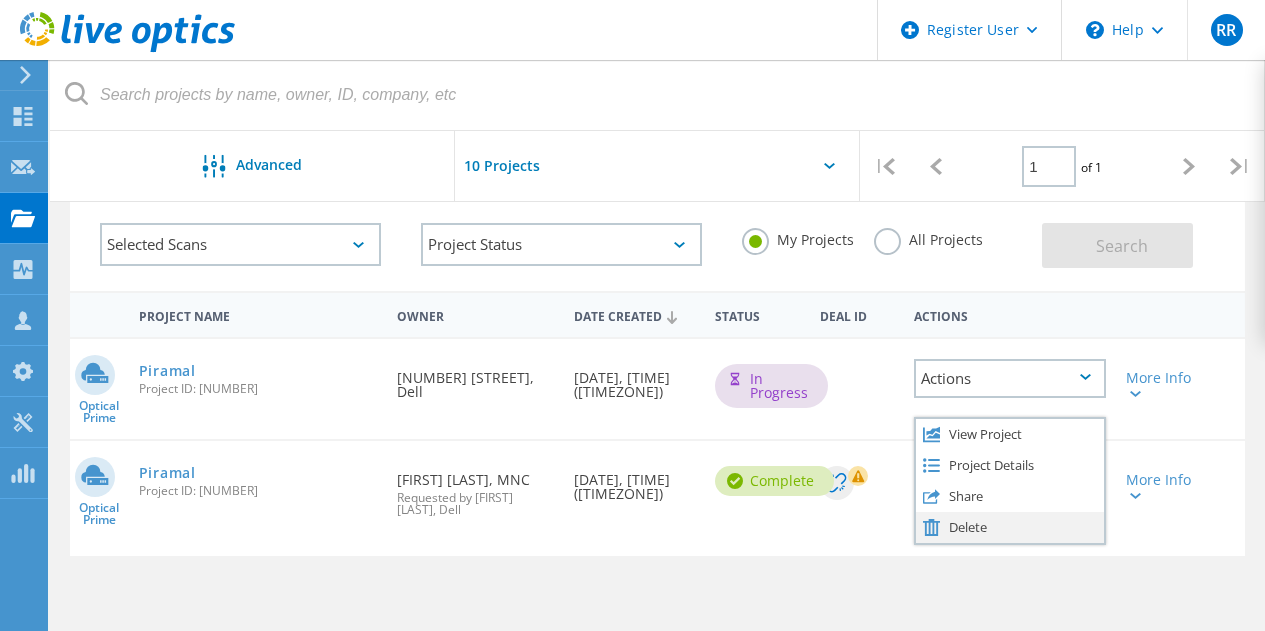 click on "Delete" 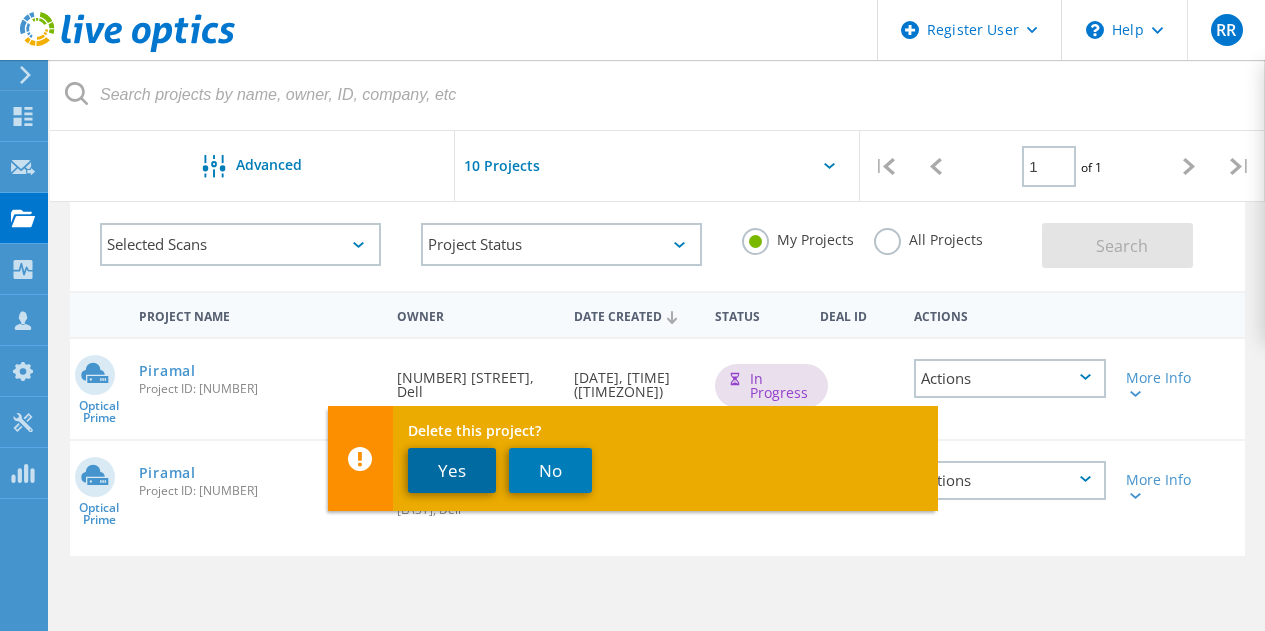 click on "Yes" at bounding box center [452, 470] 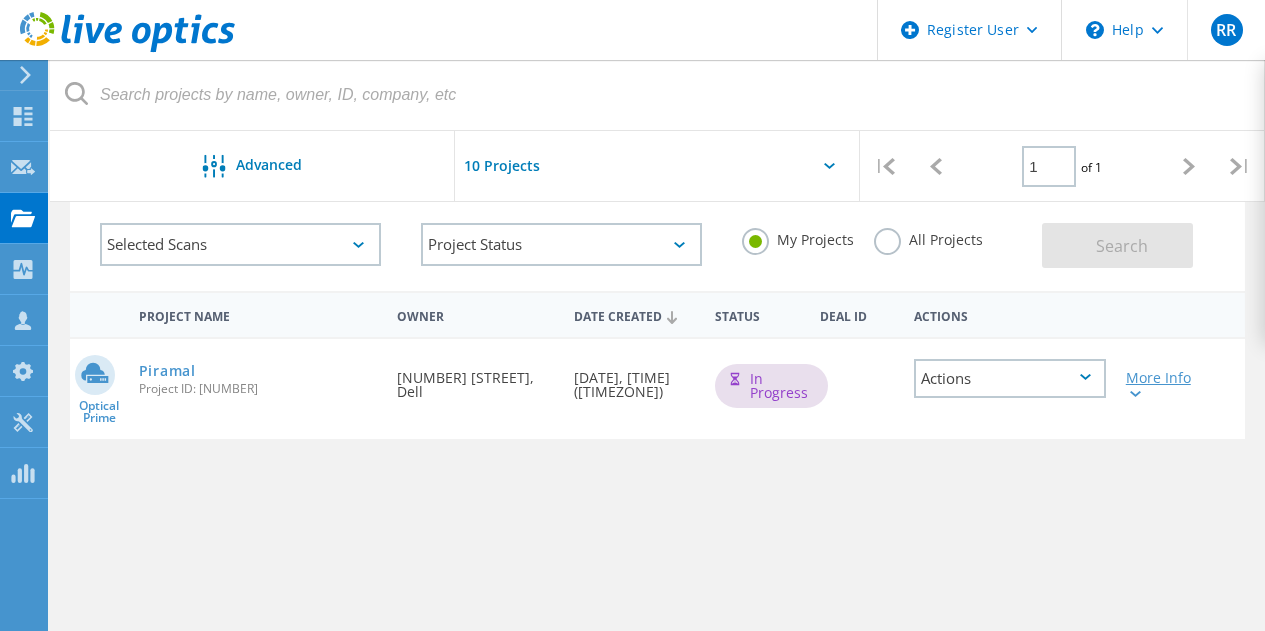 click on "More Info" 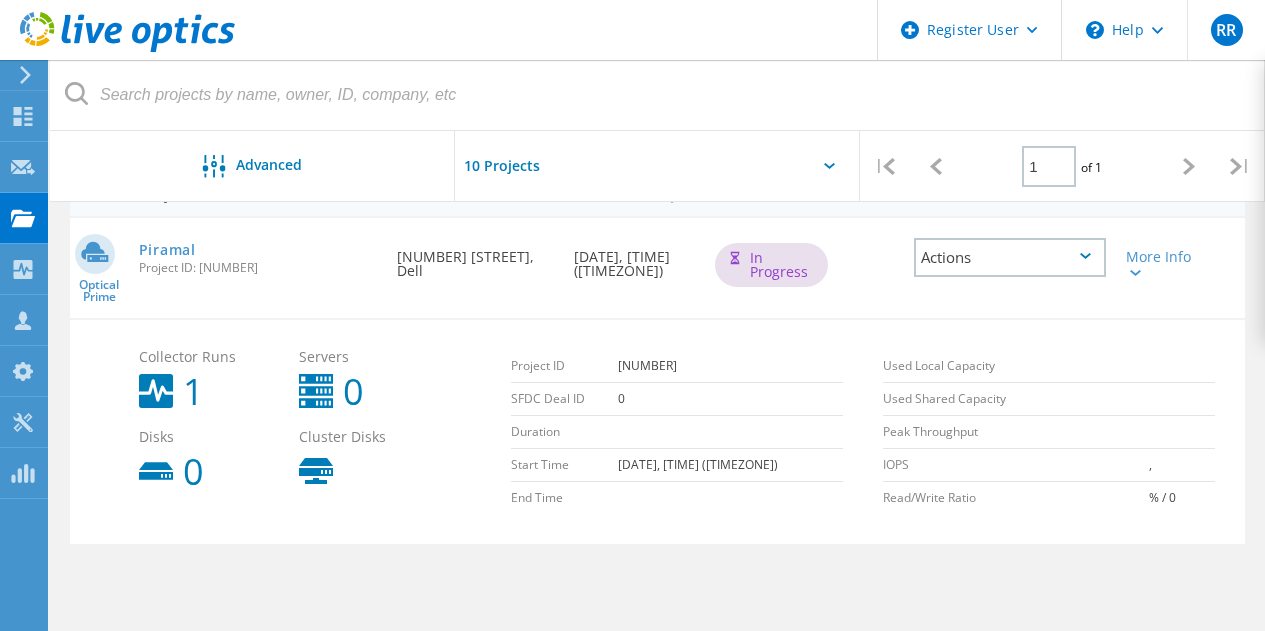 scroll, scrollTop: 200, scrollLeft: 0, axis: vertical 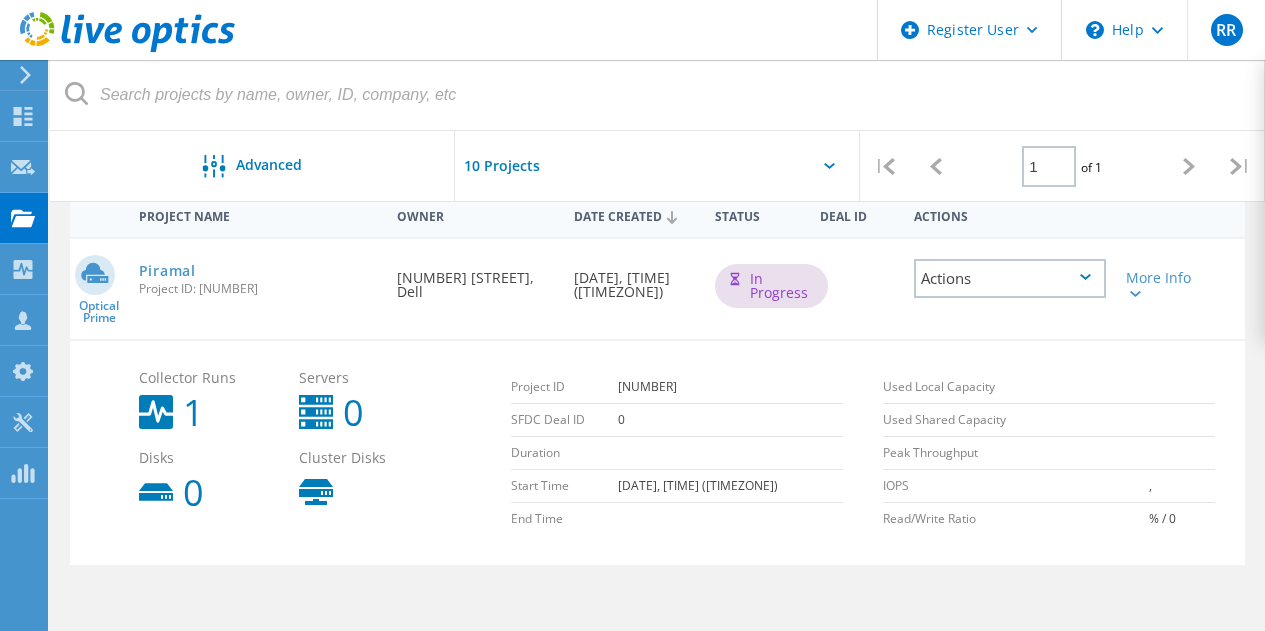 click on "Actions" 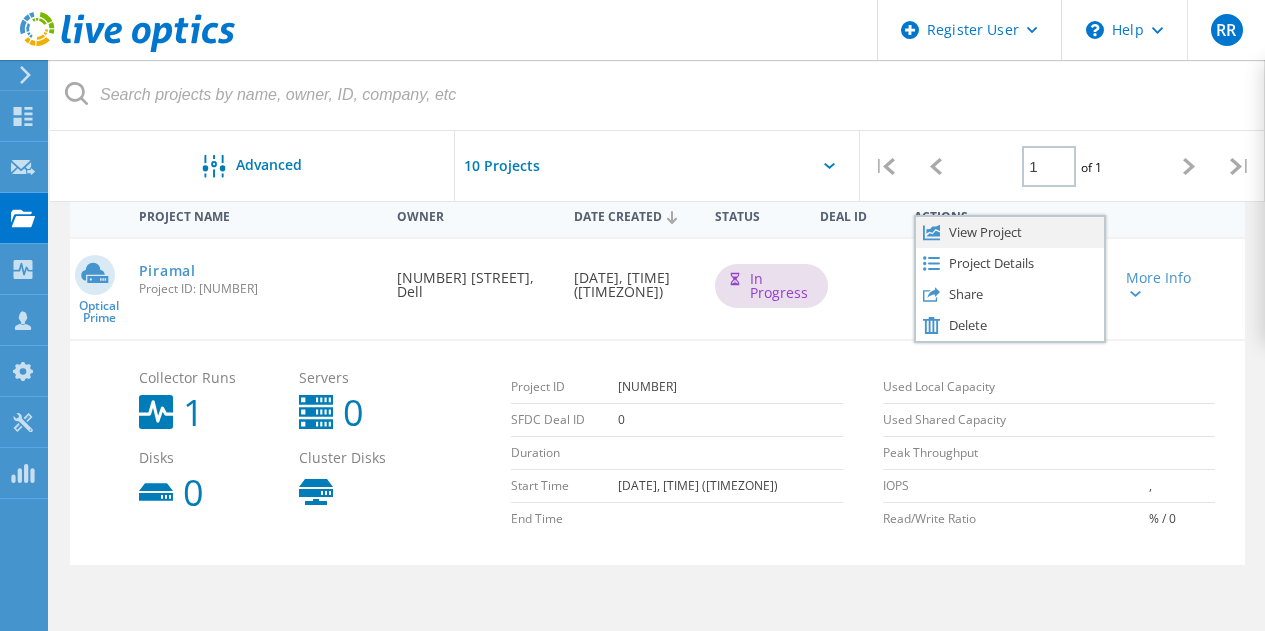 click on "View Project" 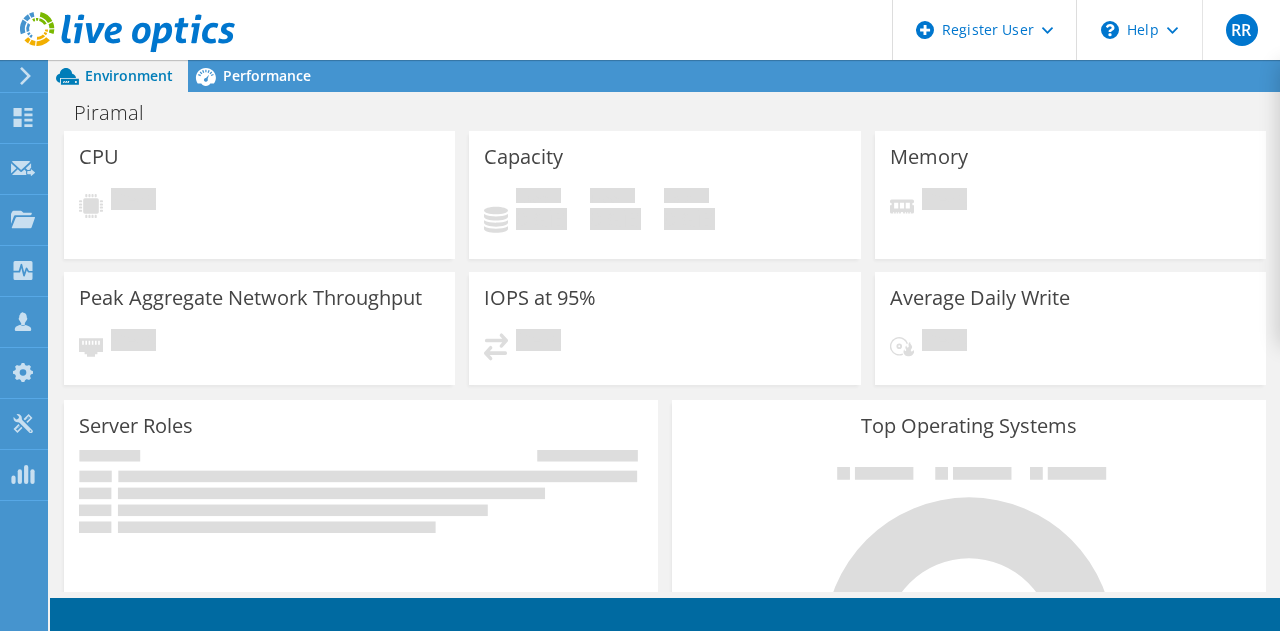 scroll, scrollTop: 0, scrollLeft: 0, axis: both 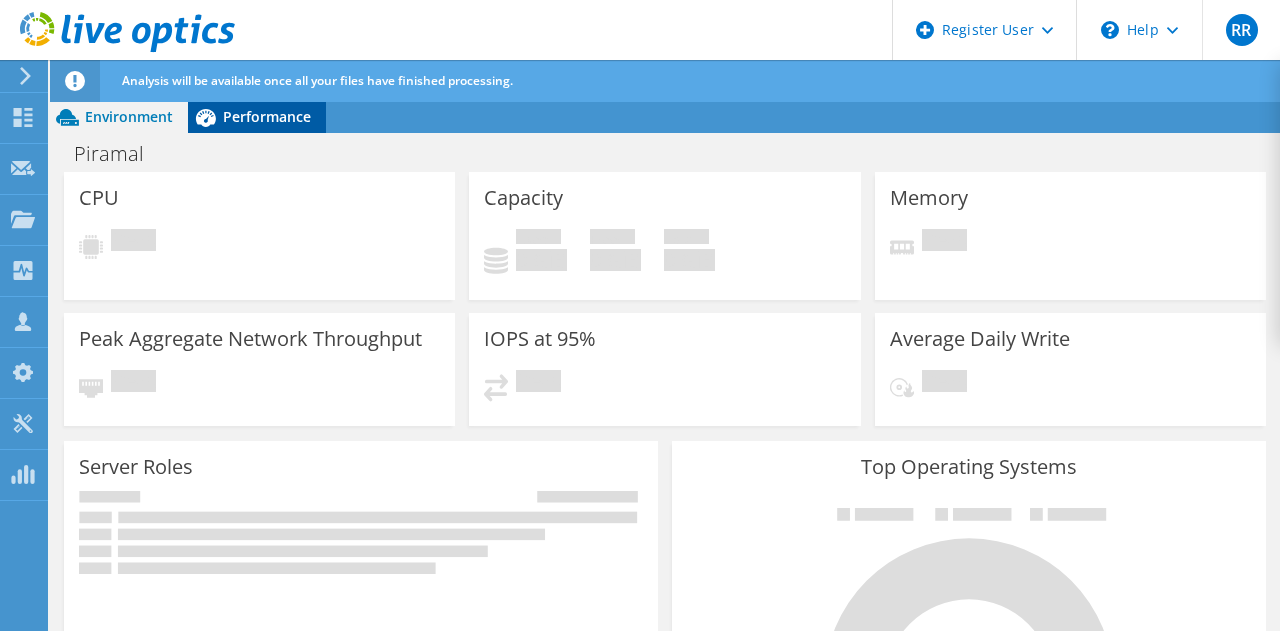 click on "Performance" at bounding box center [267, 116] 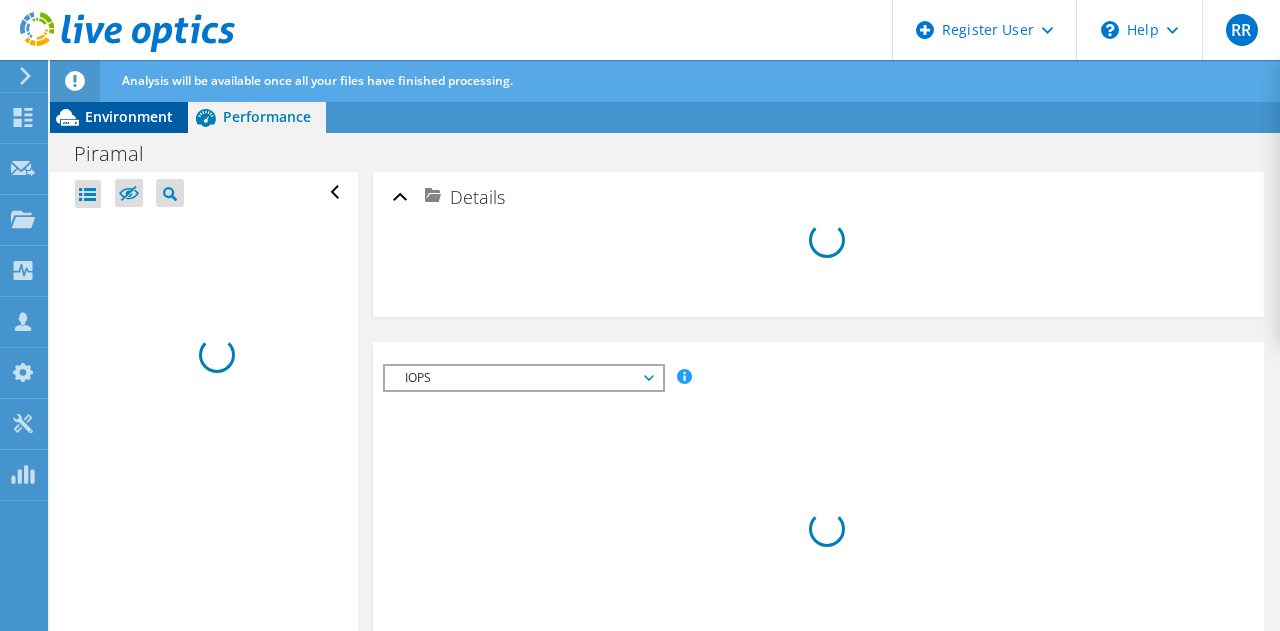 click on "Environment" at bounding box center [129, 116] 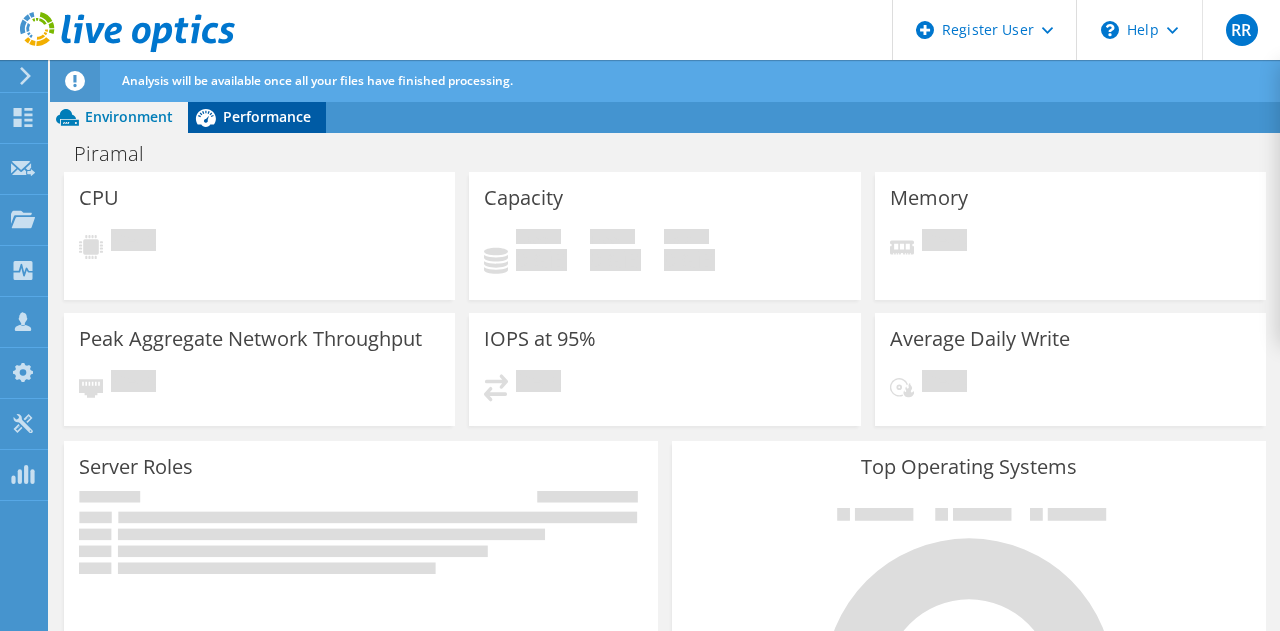 click 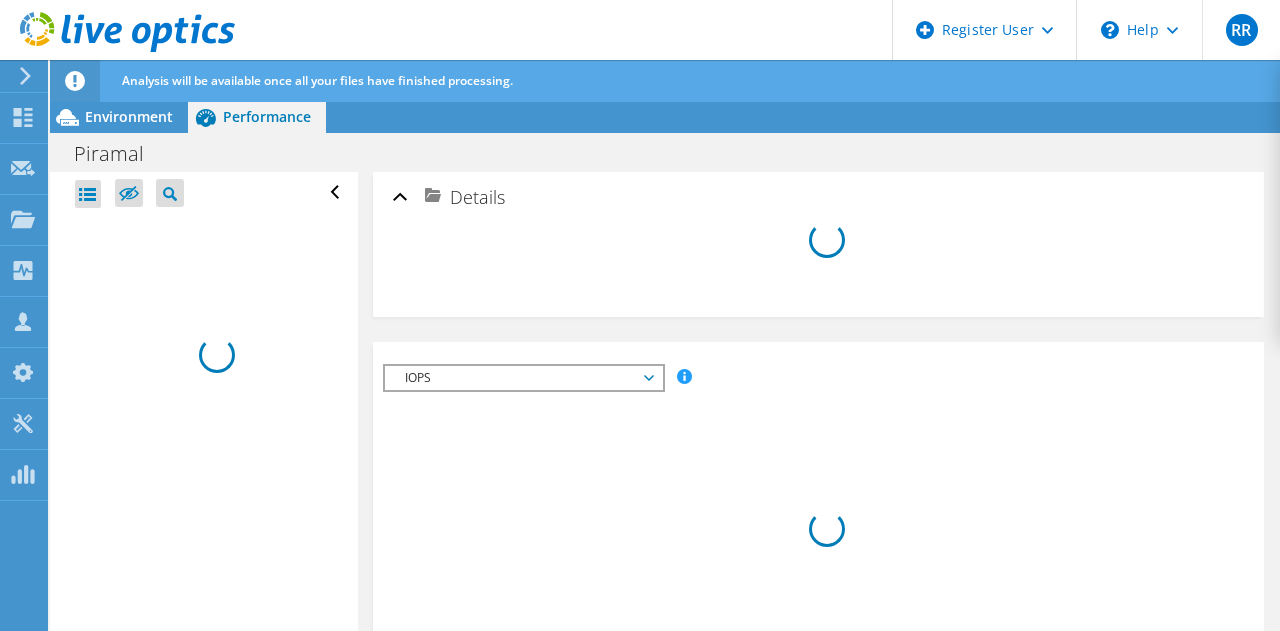 click on "IOPS" at bounding box center (523, 378) 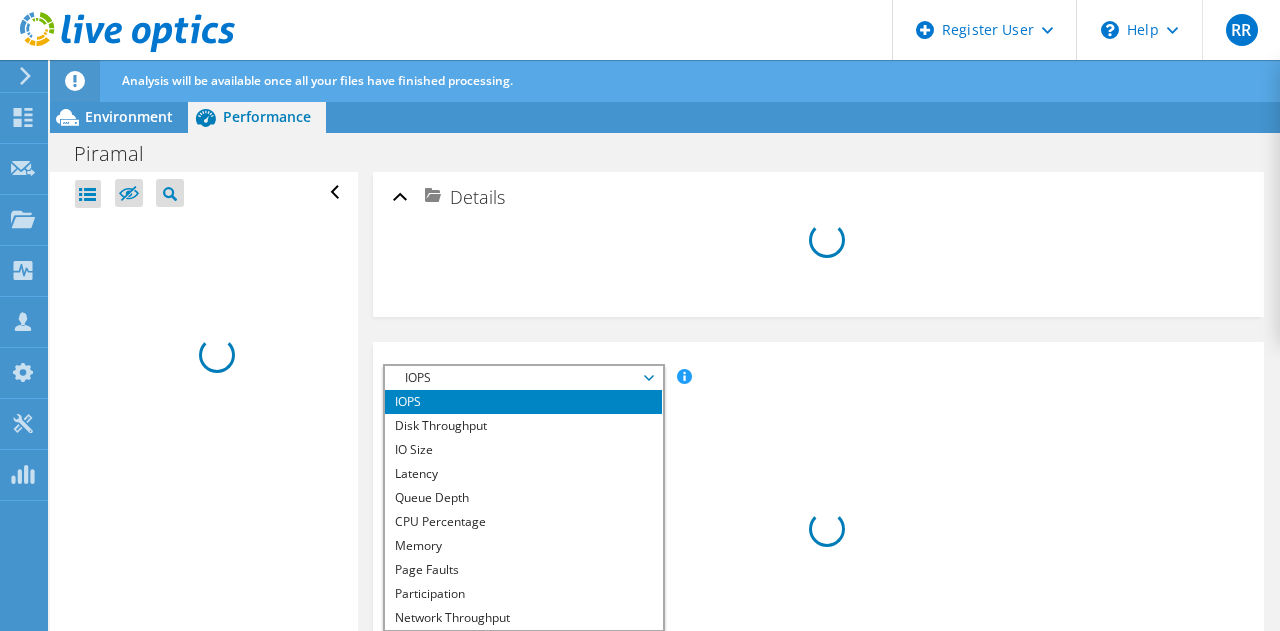 click on "IOPS" at bounding box center [523, 378] 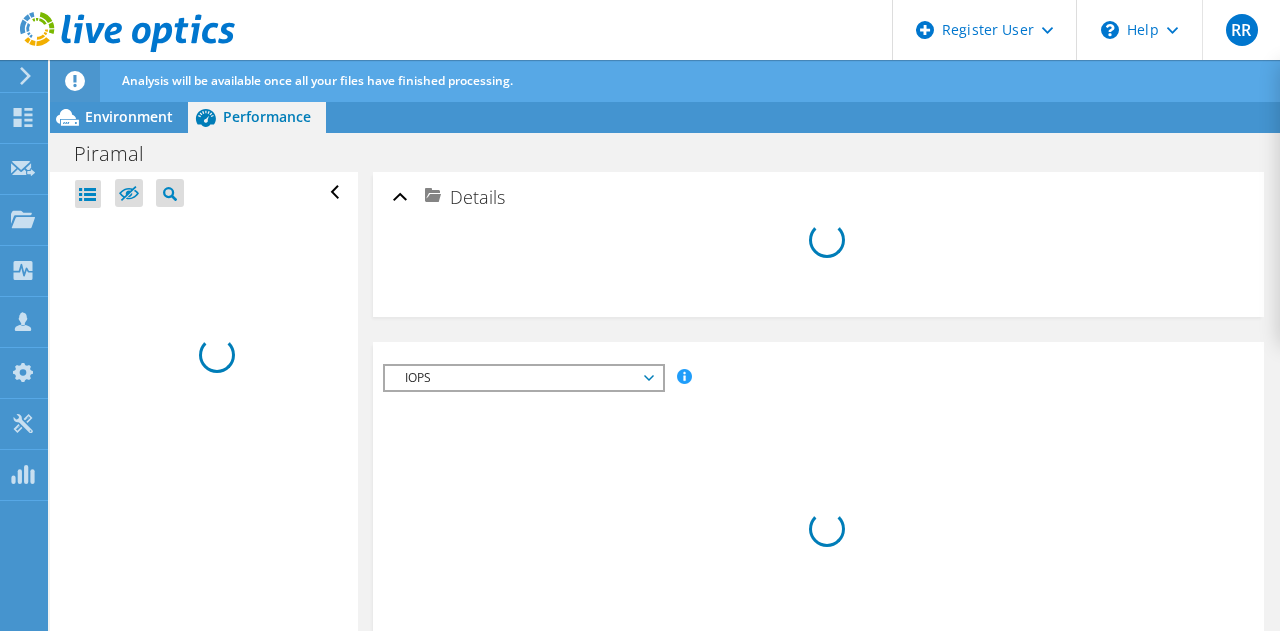 click at bounding box center [88, 194] 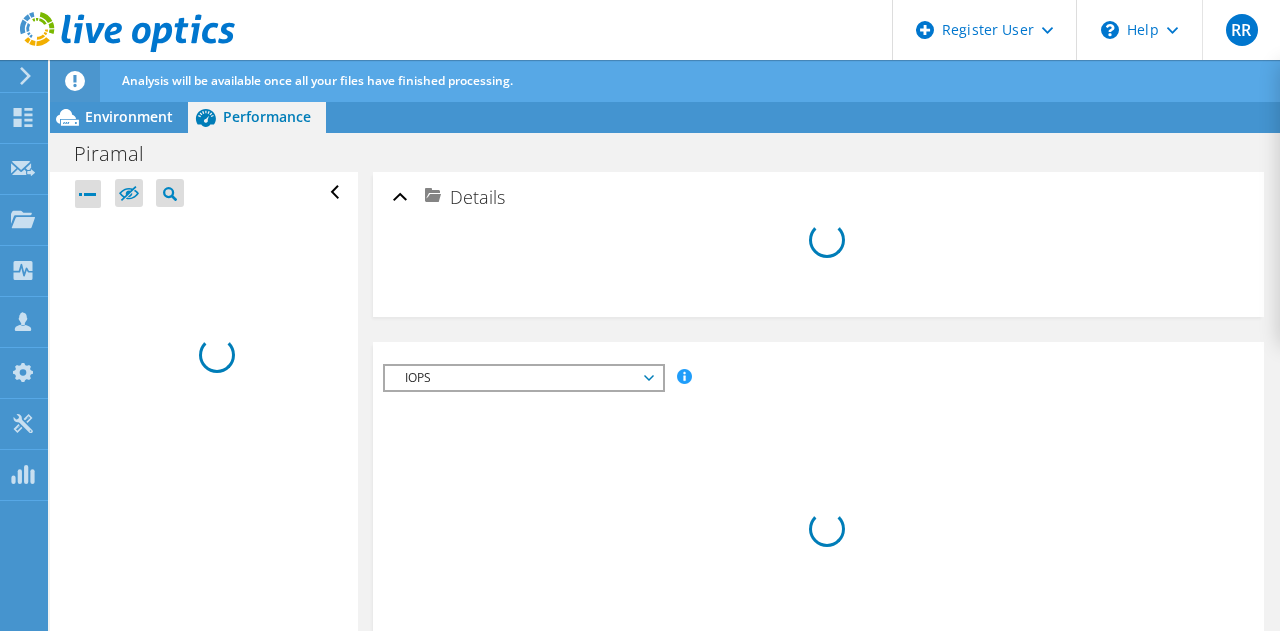 click at bounding box center [88, 194] 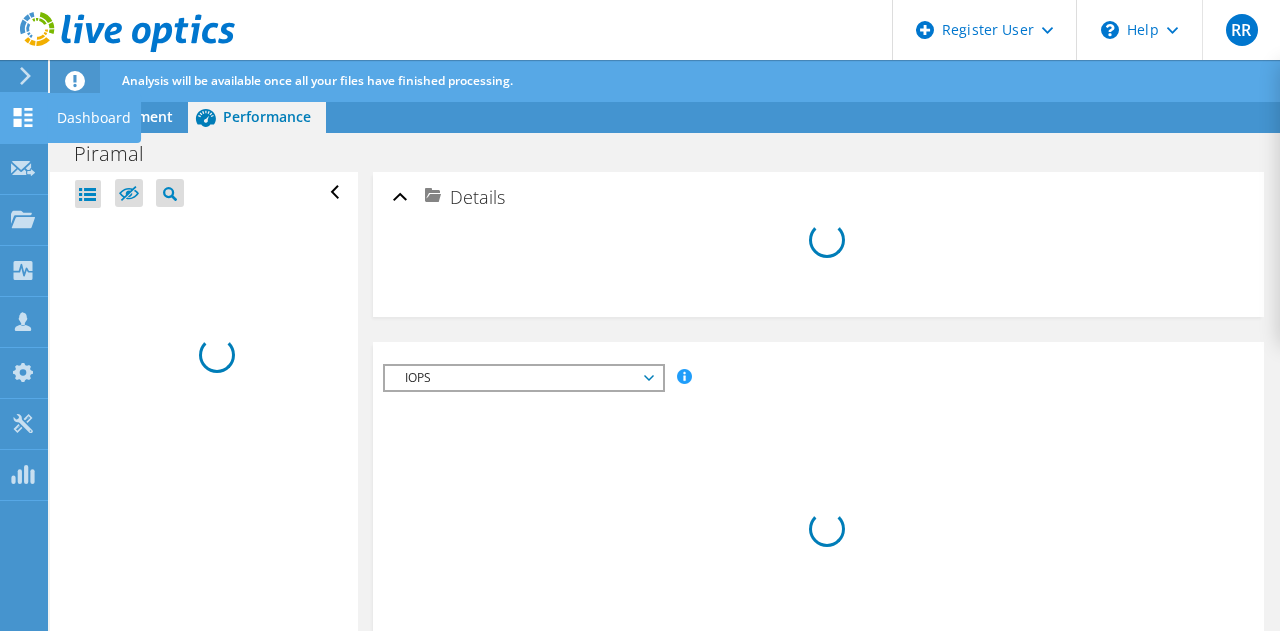 click 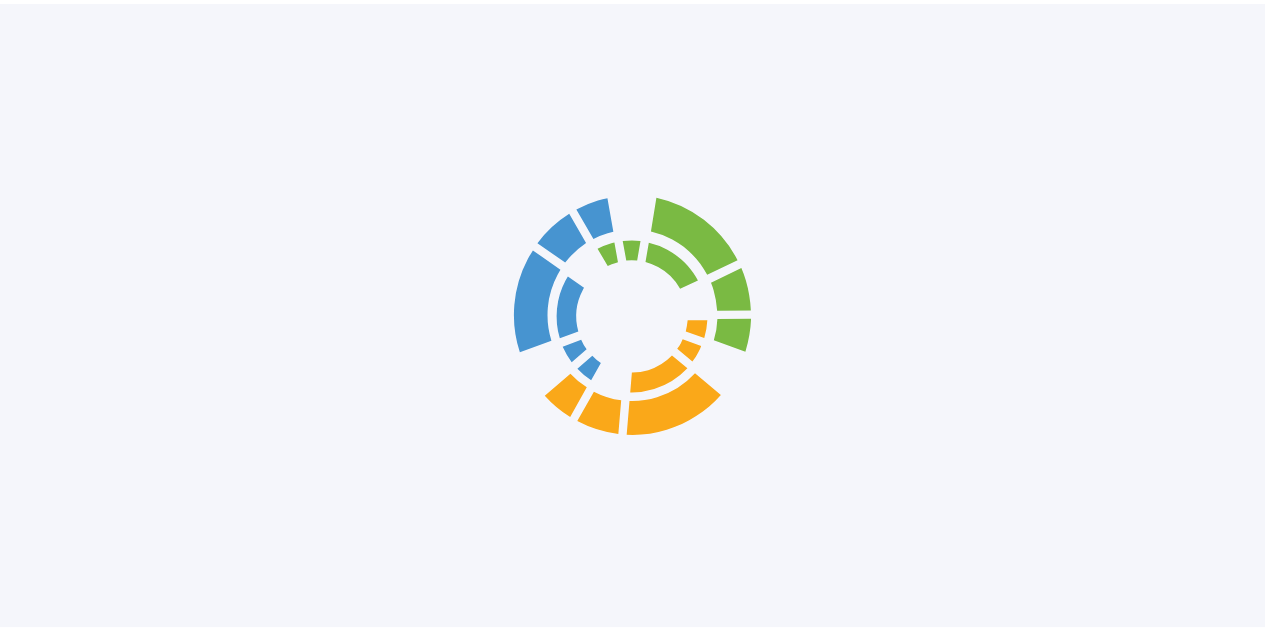 scroll, scrollTop: 0, scrollLeft: 0, axis: both 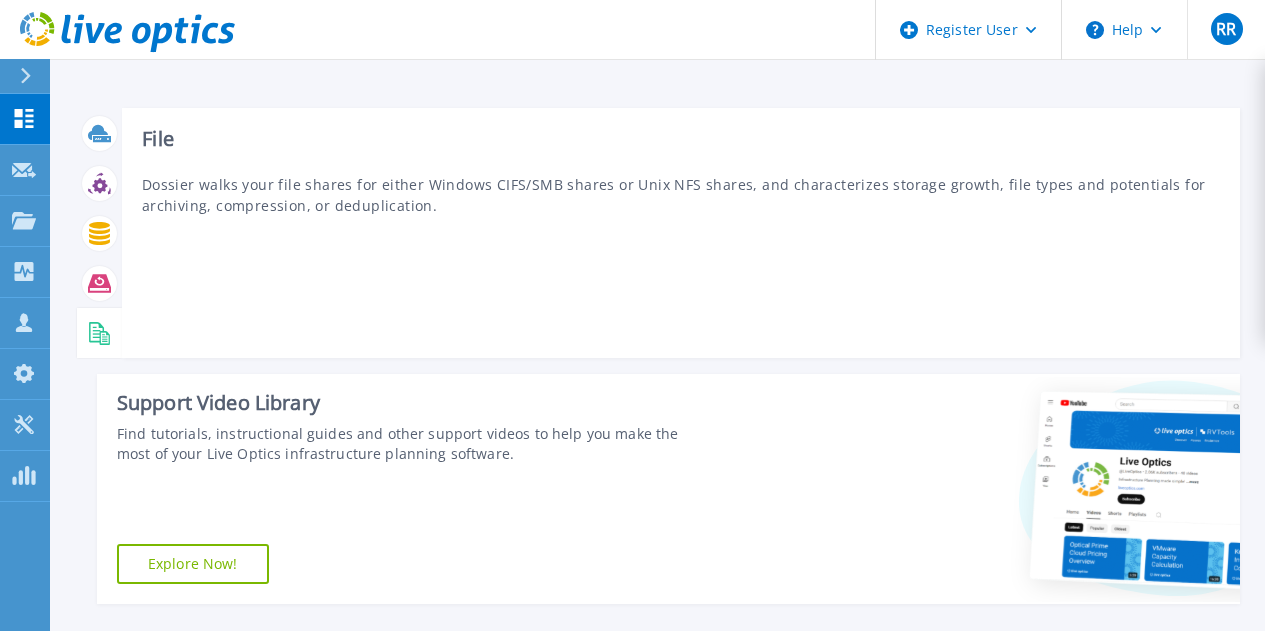 click 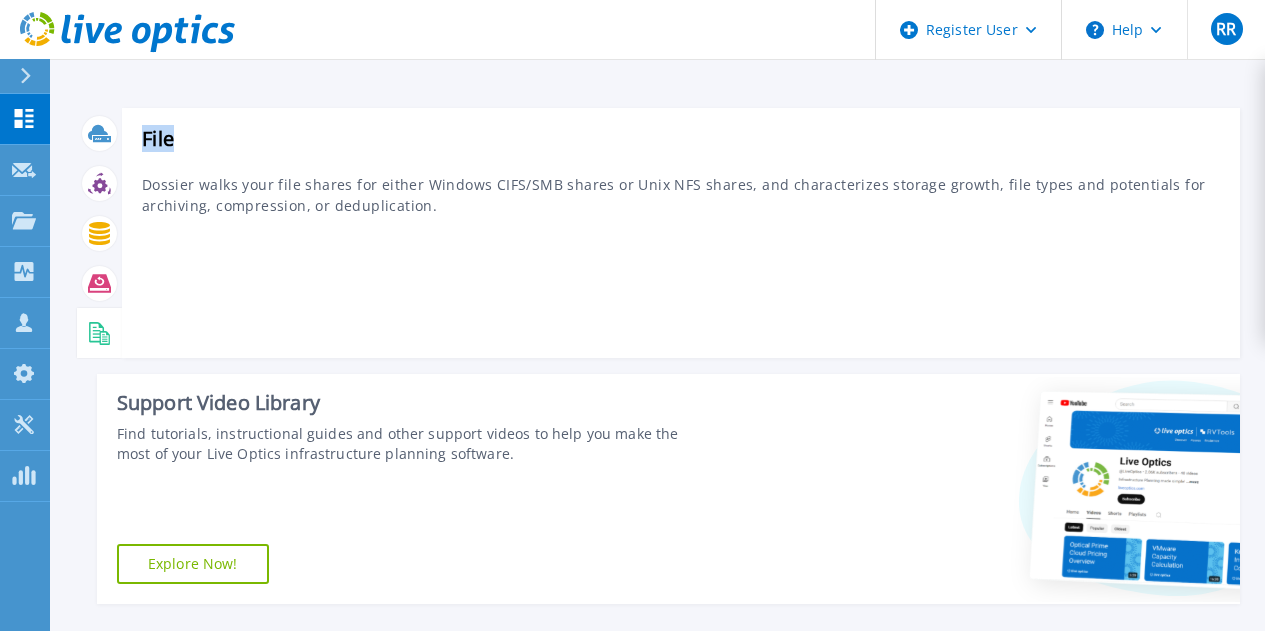 click at bounding box center [99, 333] 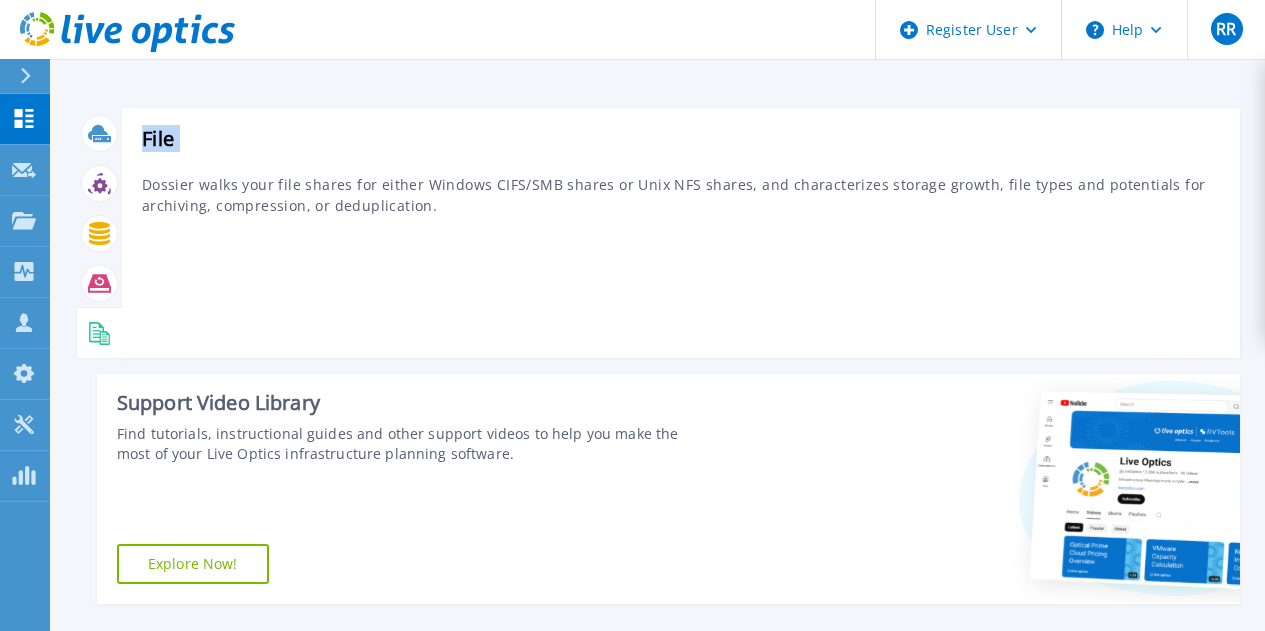 click at bounding box center [99, 333] 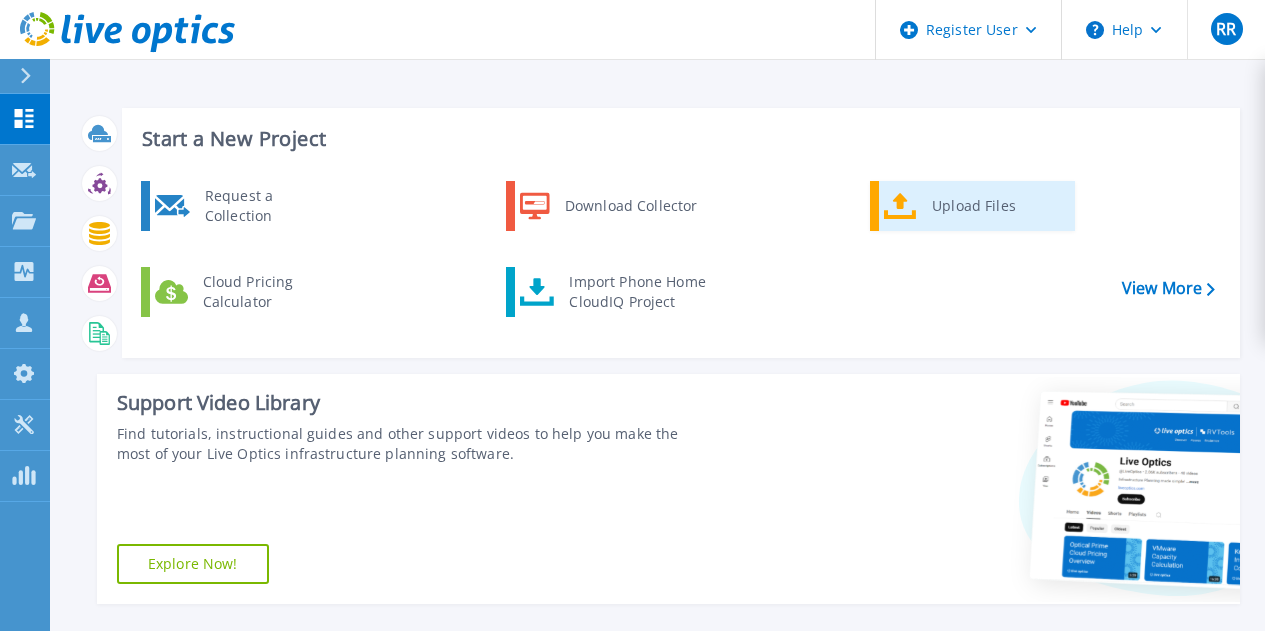 click on "Upload Files" at bounding box center [996, 206] 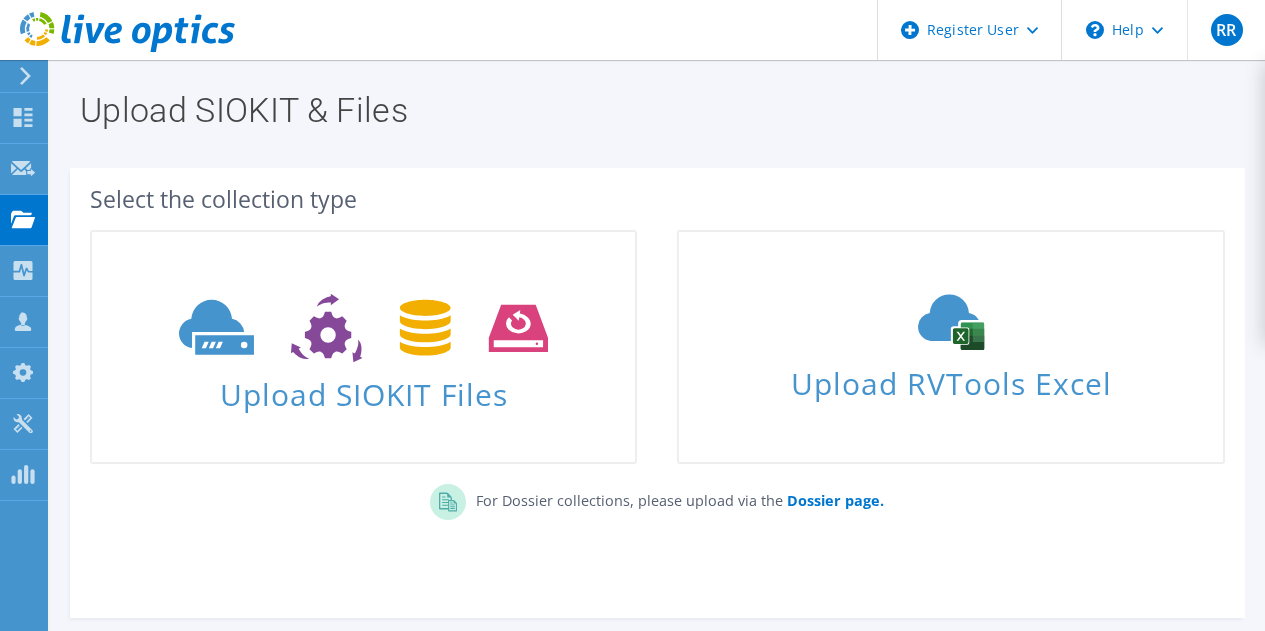 scroll, scrollTop: 0, scrollLeft: 0, axis: both 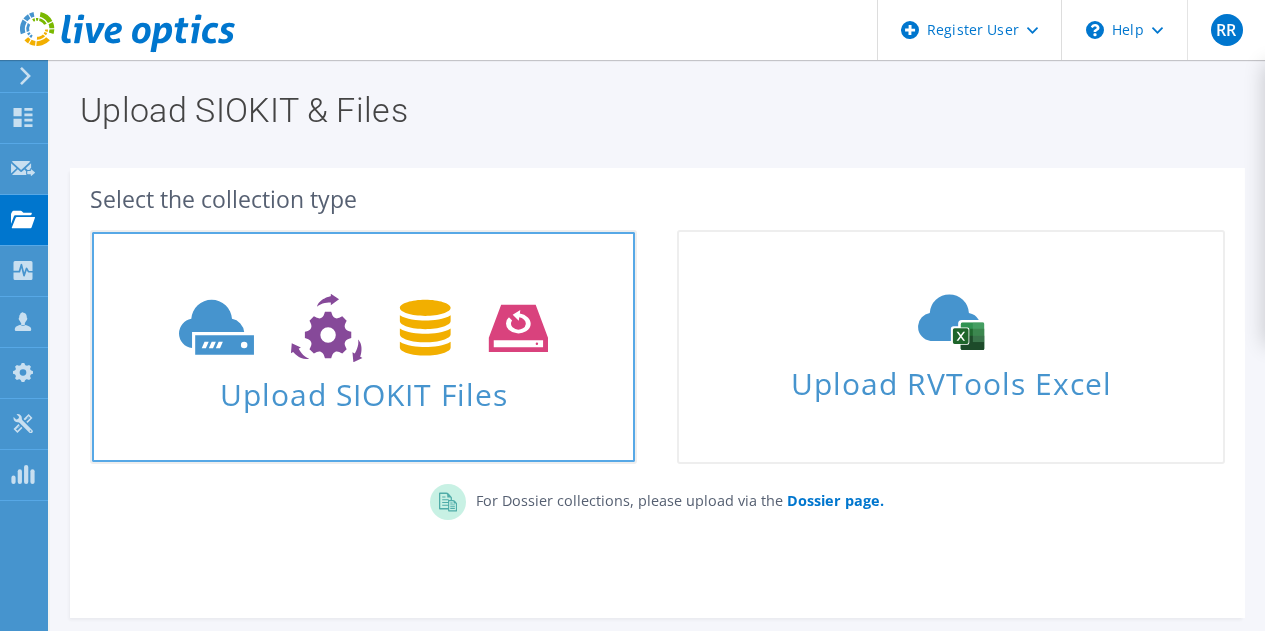 click on "Upload SIOKIT Files" at bounding box center (363, 388) 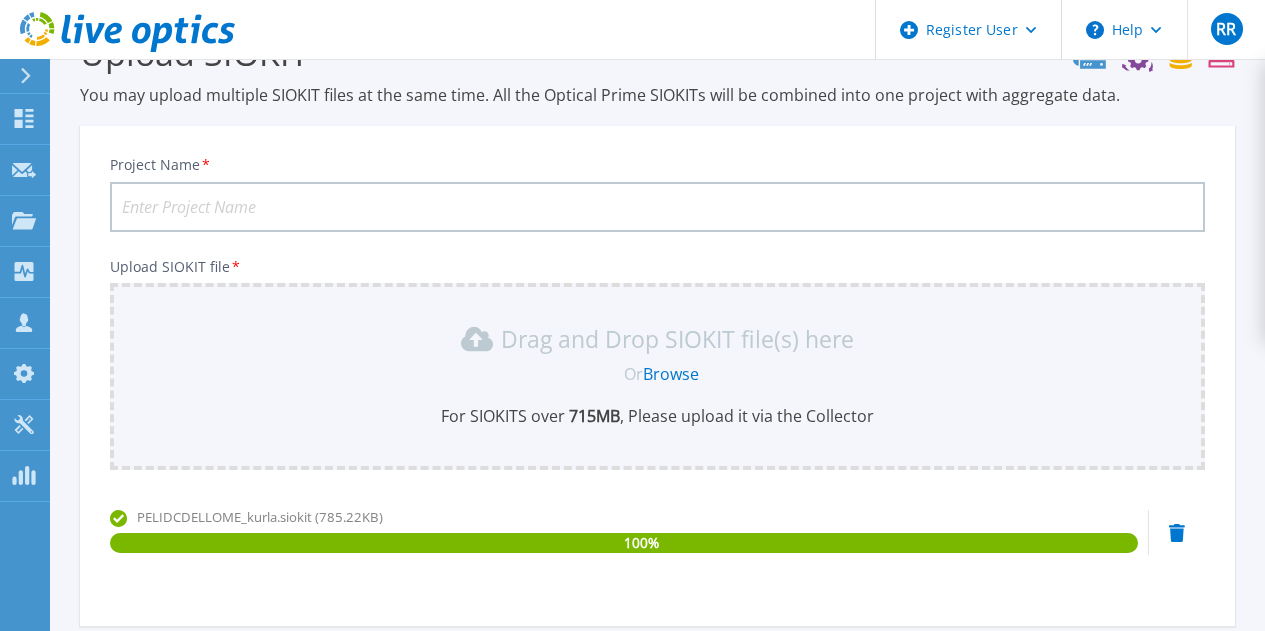 scroll, scrollTop: 0, scrollLeft: 0, axis: both 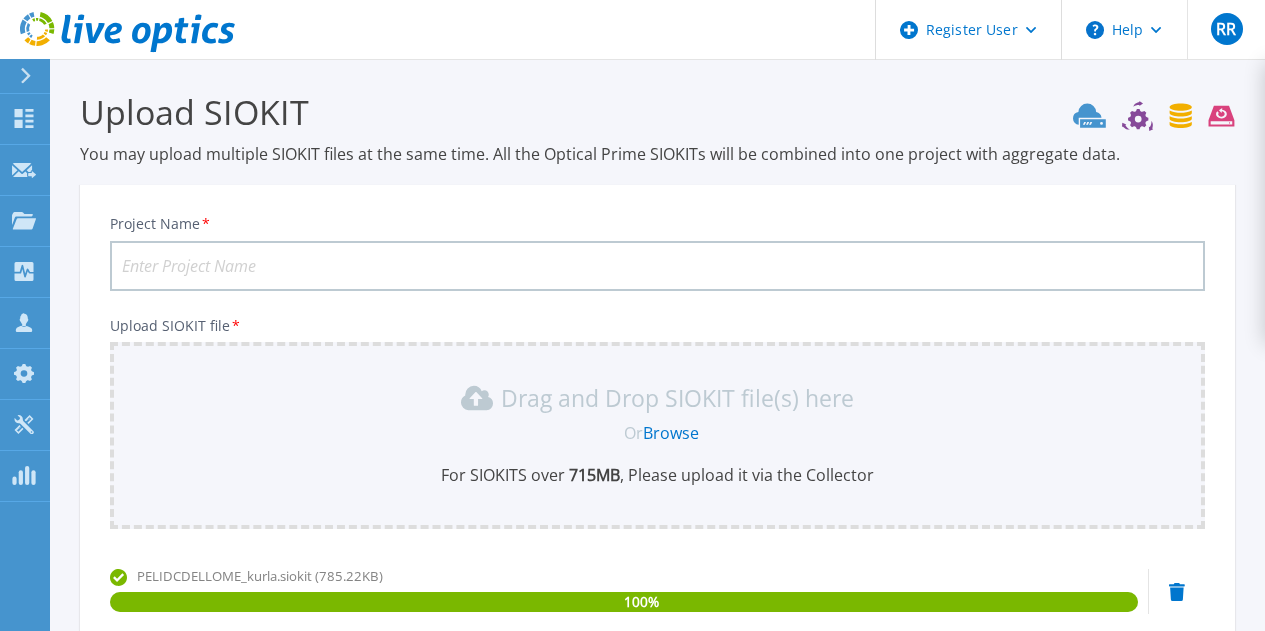 click on "Project Name *" at bounding box center (657, 266) 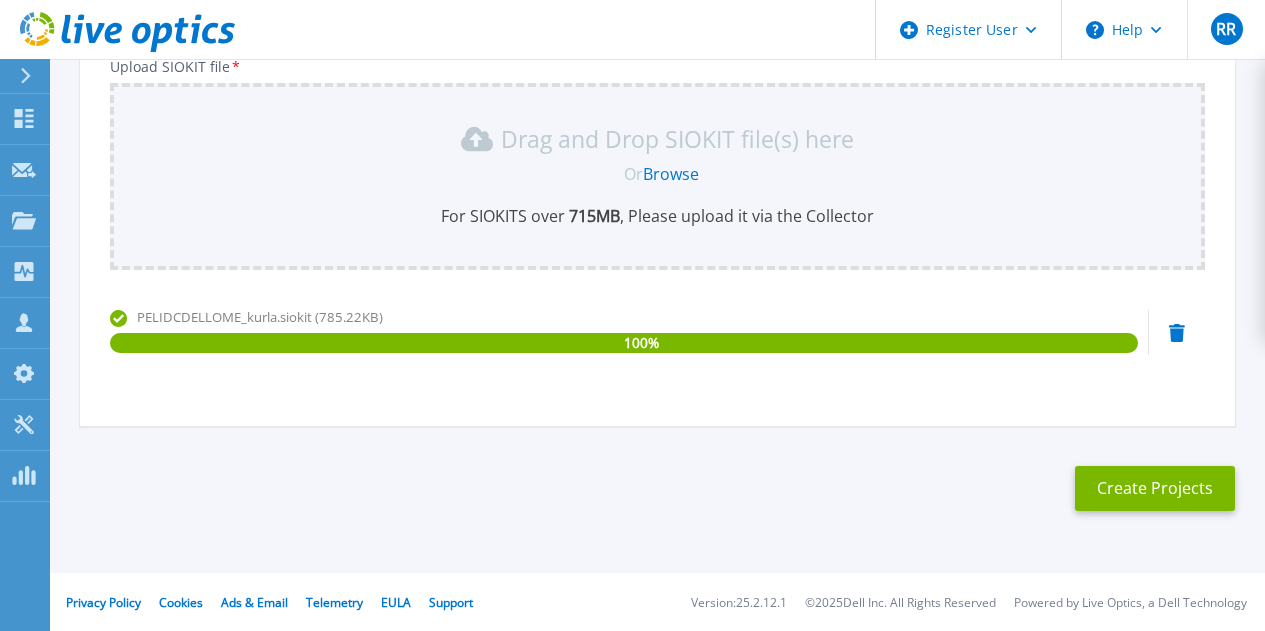 scroll, scrollTop: 260, scrollLeft: 0, axis: vertical 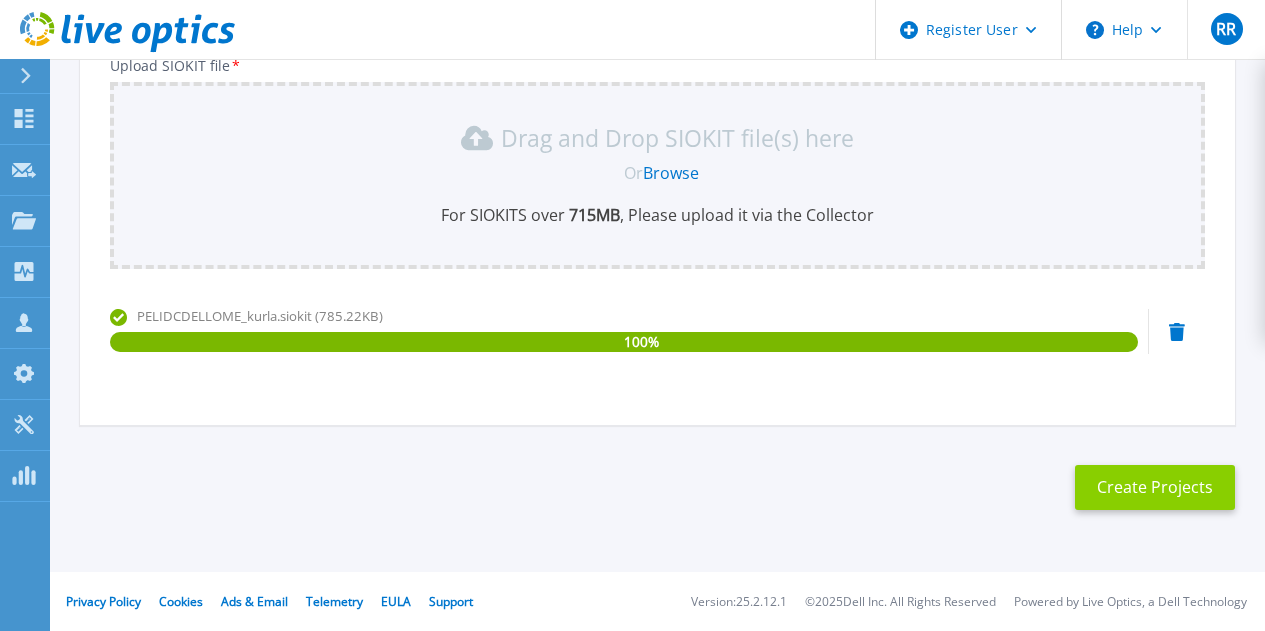 type on "Piramal1" 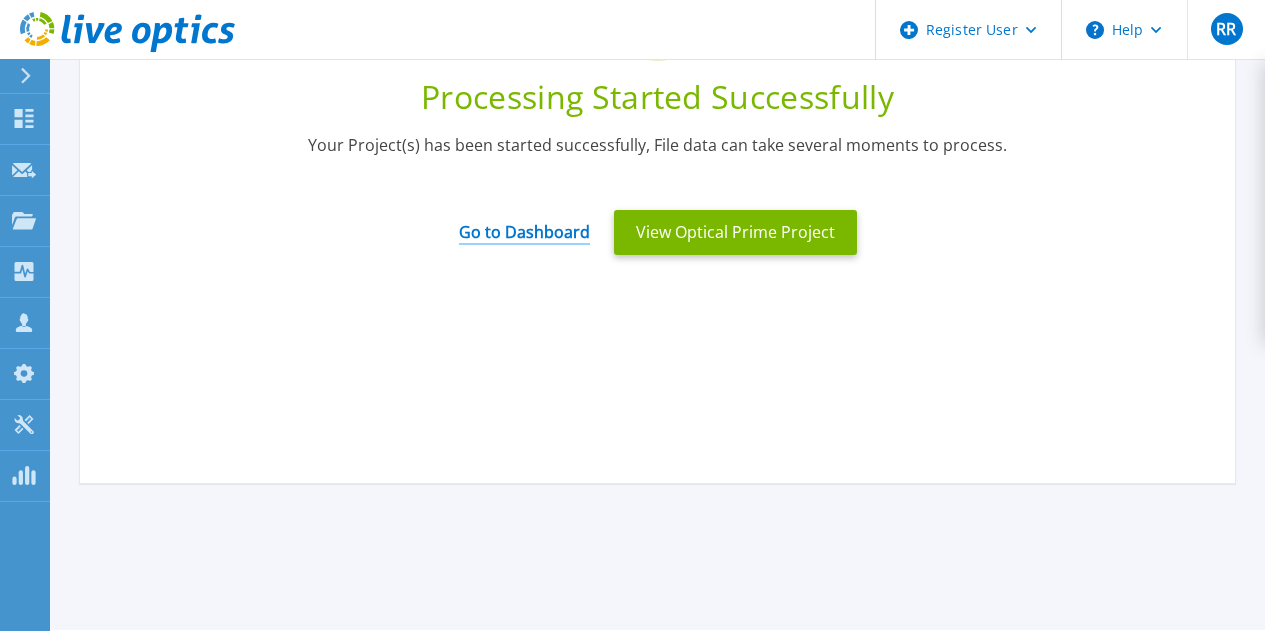 click on "Go to Dashboard" at bounding box center [524, 225] 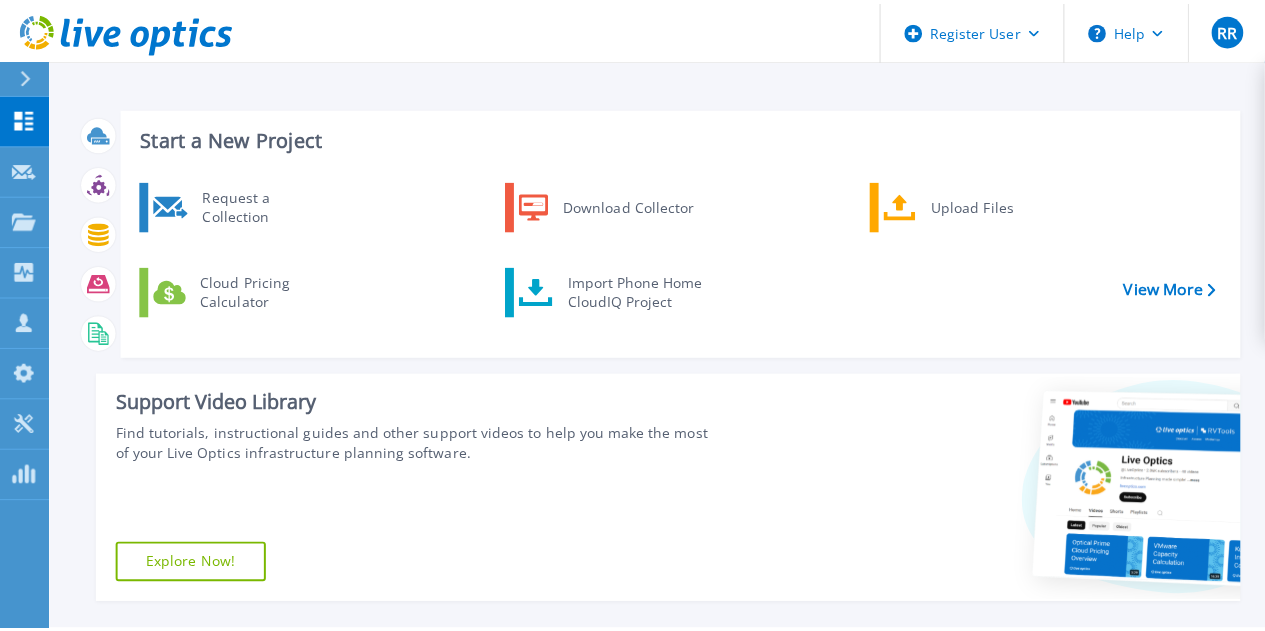 scroll, scrollTop: 0, scrollLeft: 0, axis: both 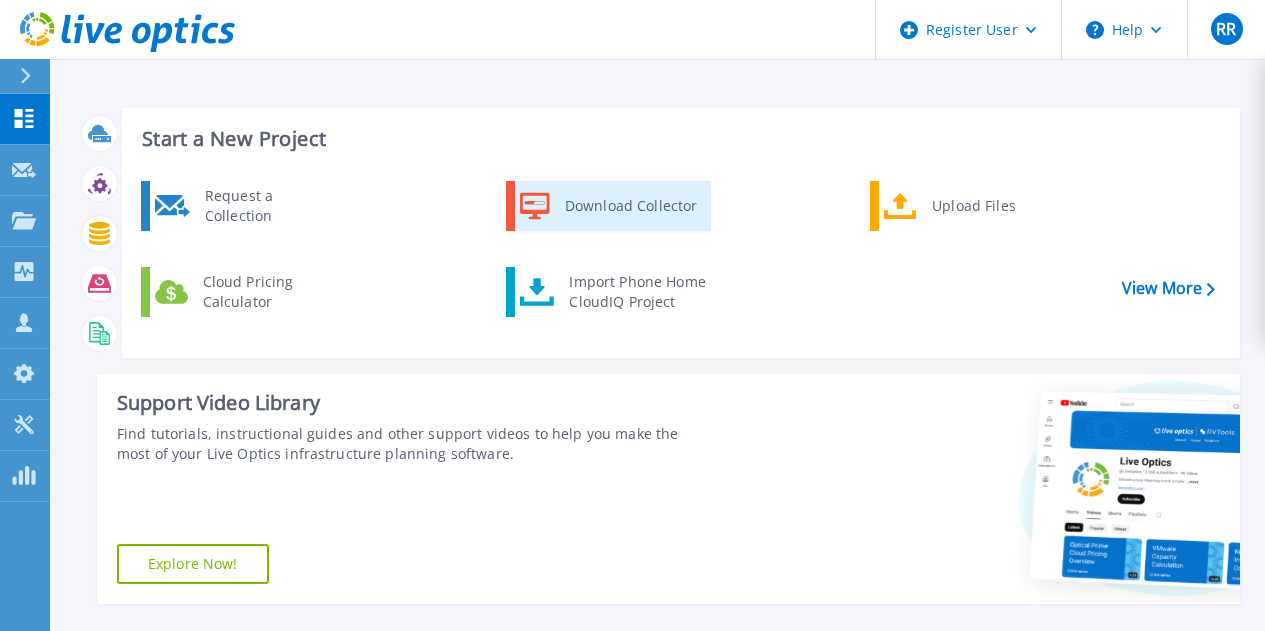 click on "Download Collector" at bounding box center (630, 206) 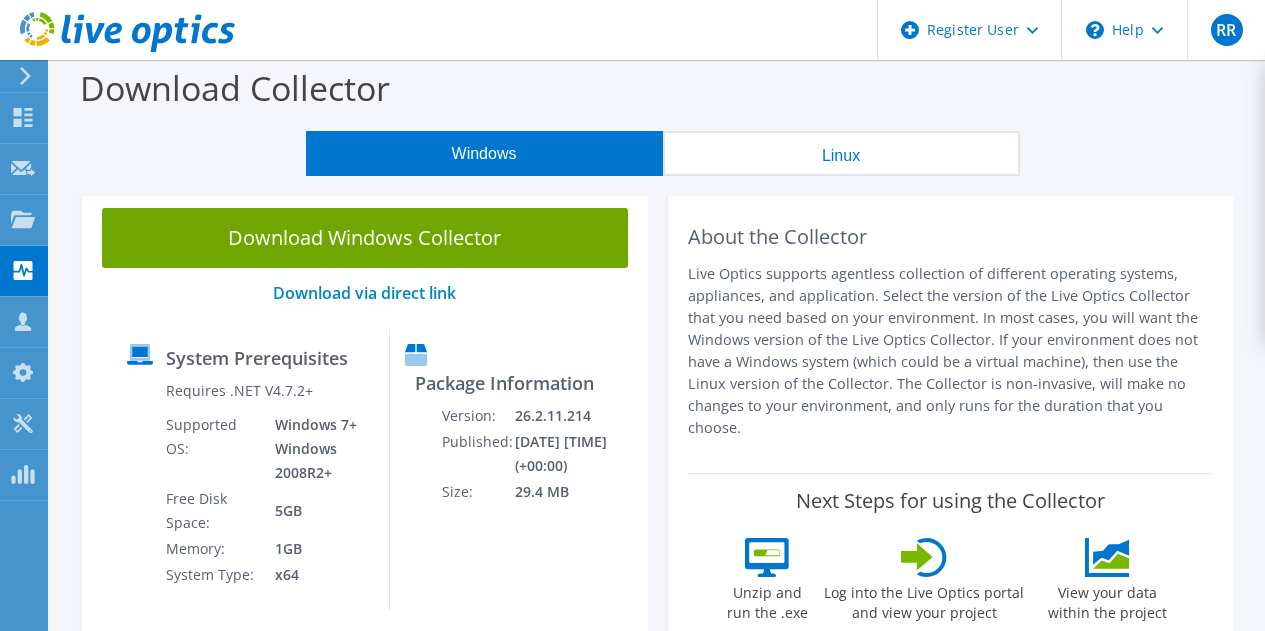 scroll, scrollTop: 0, scrollLeft: 0, axis: both 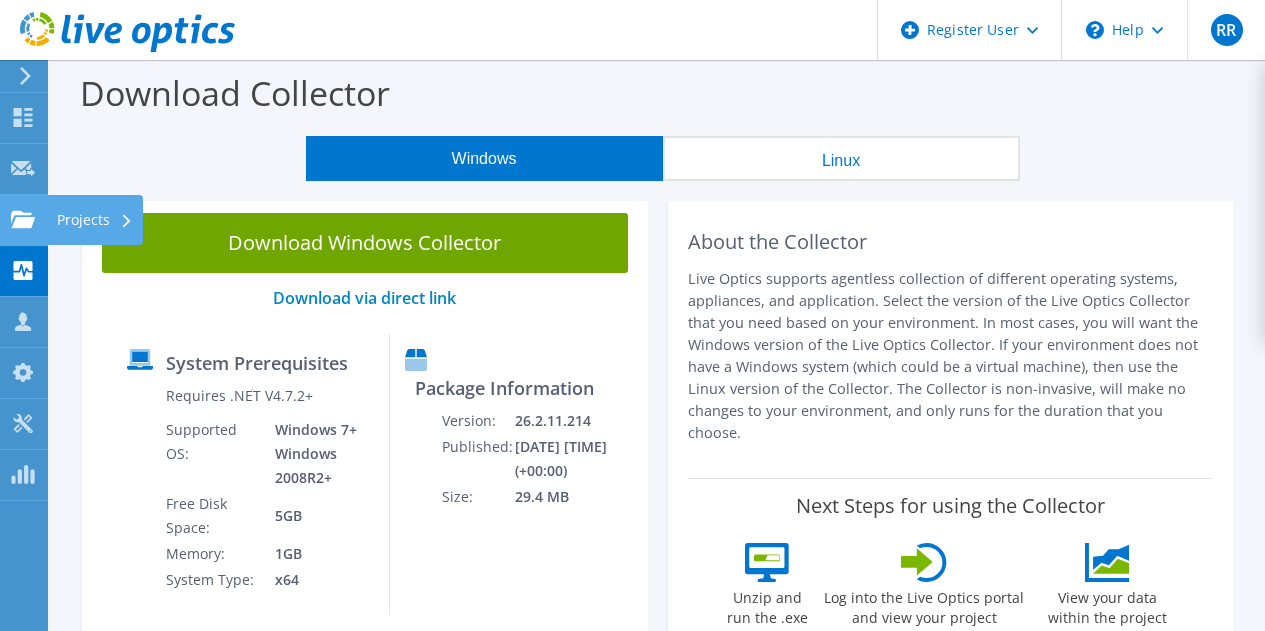 click on "Projects" at bounding box center (95, 220) 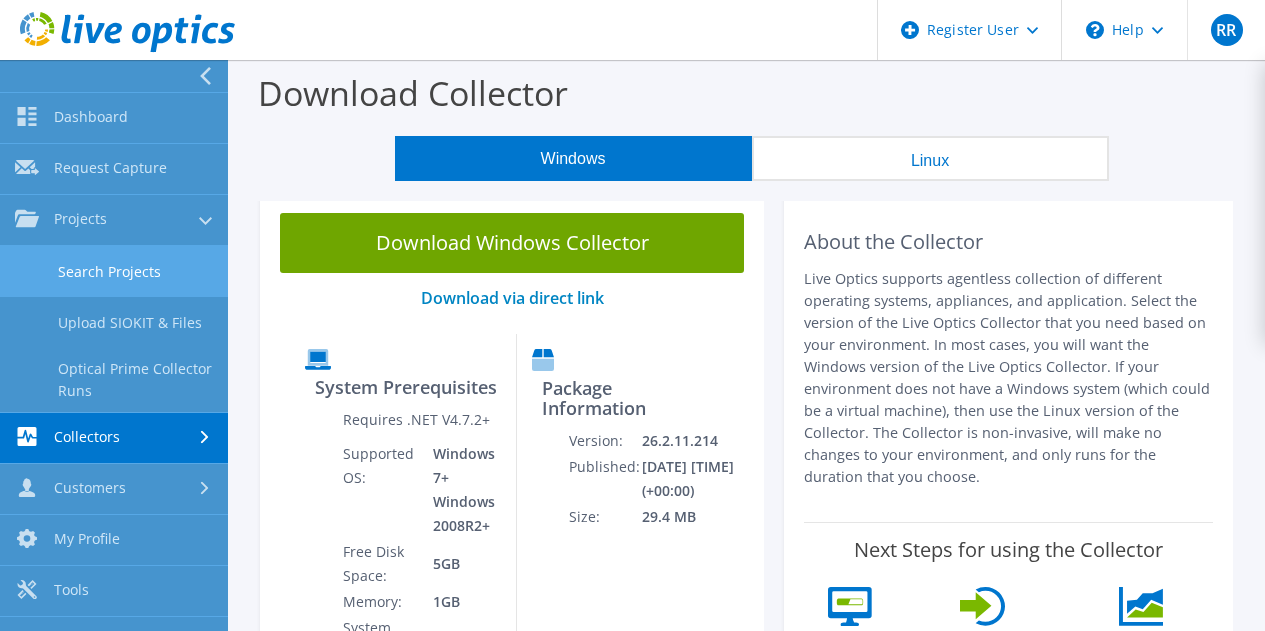 click on "Search Projects" at bounding box center (114, 271) 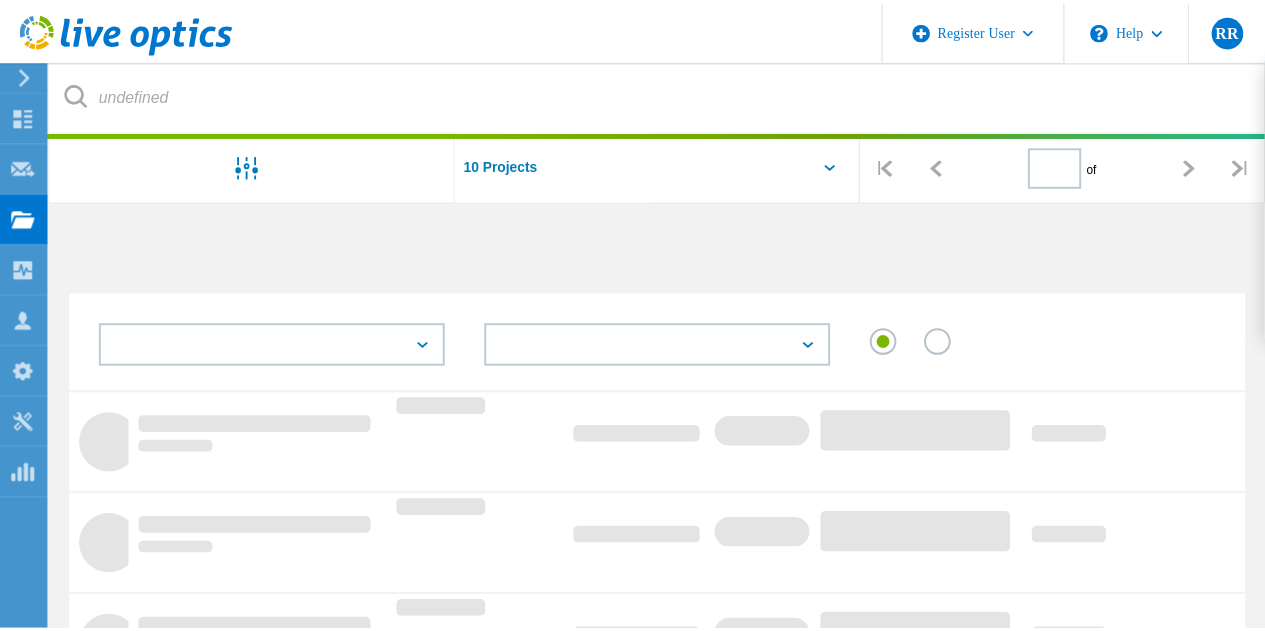 scroll, scrollTop: 0, scrollLeft: 0, axis: both 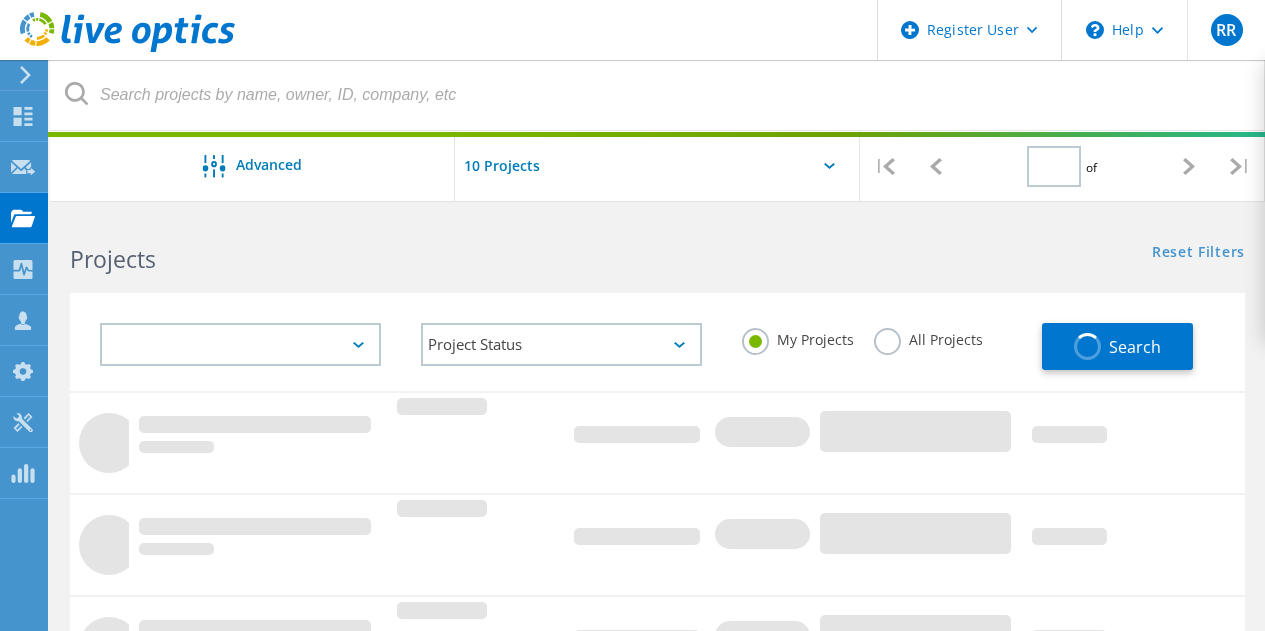 type on "1" 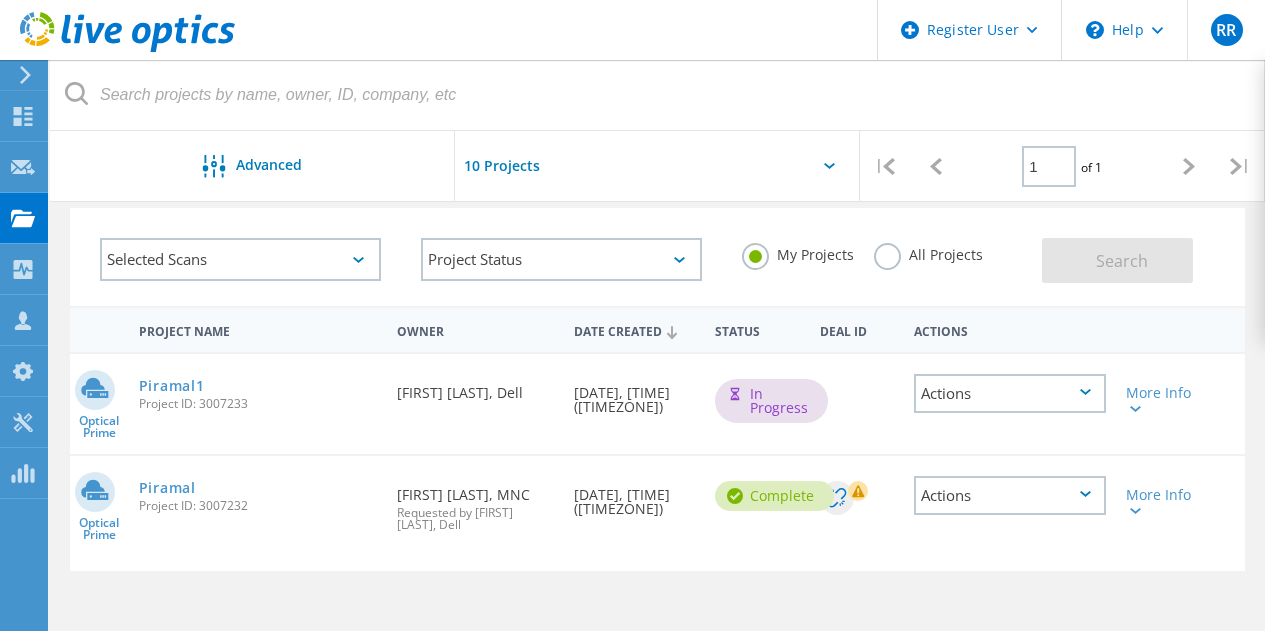 scroll, scrollTop: 100, scrollLeft: 0, axis: vertical 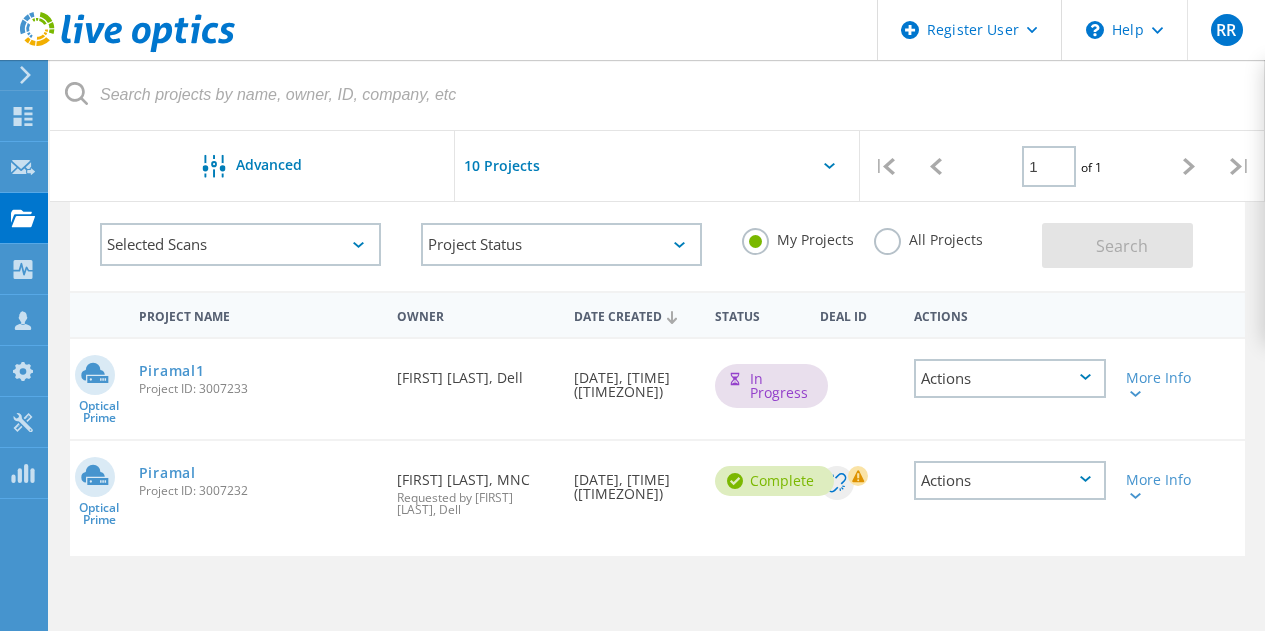 click on "Actions" 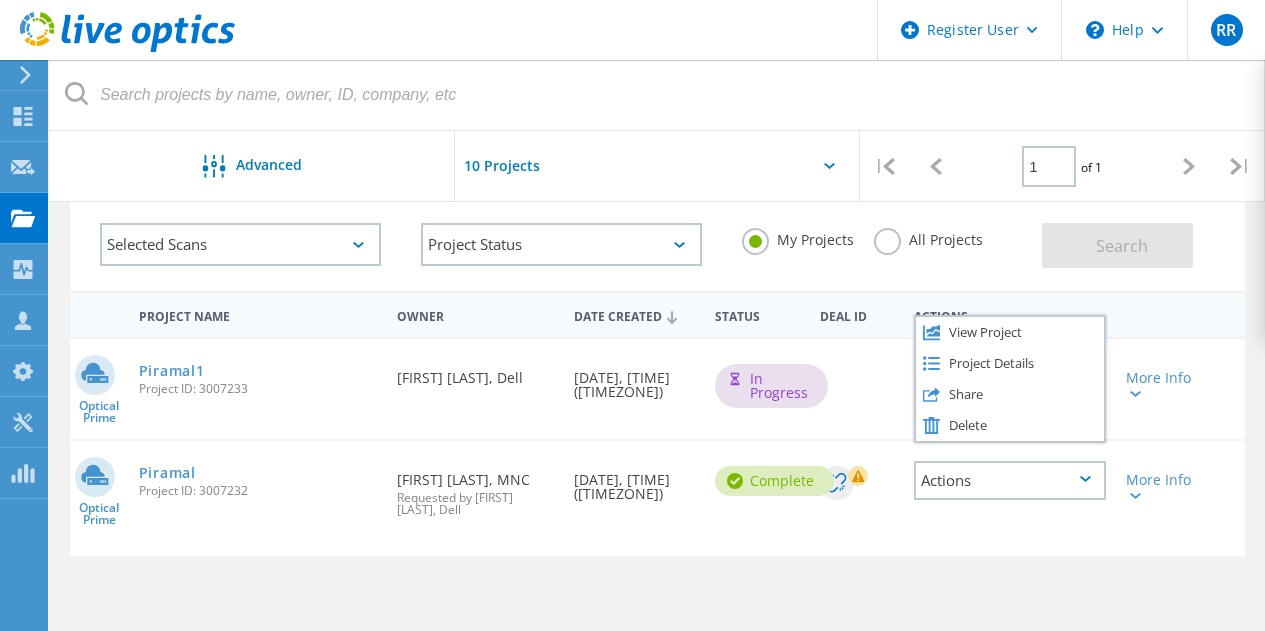 click on "Project Name   Owner   Date Created   Status  Deal Id Actions" 